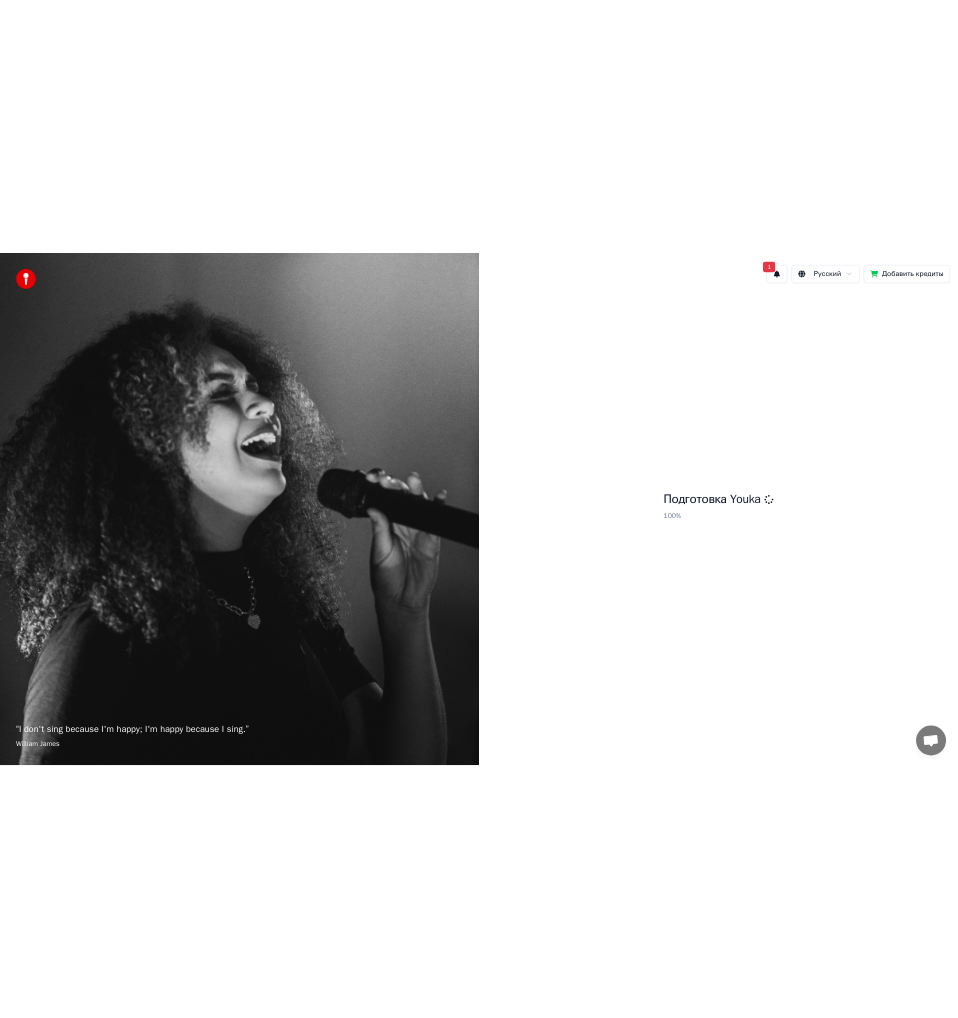 scroll, scrollTop: 0, scrollLeft: 0, axis: both 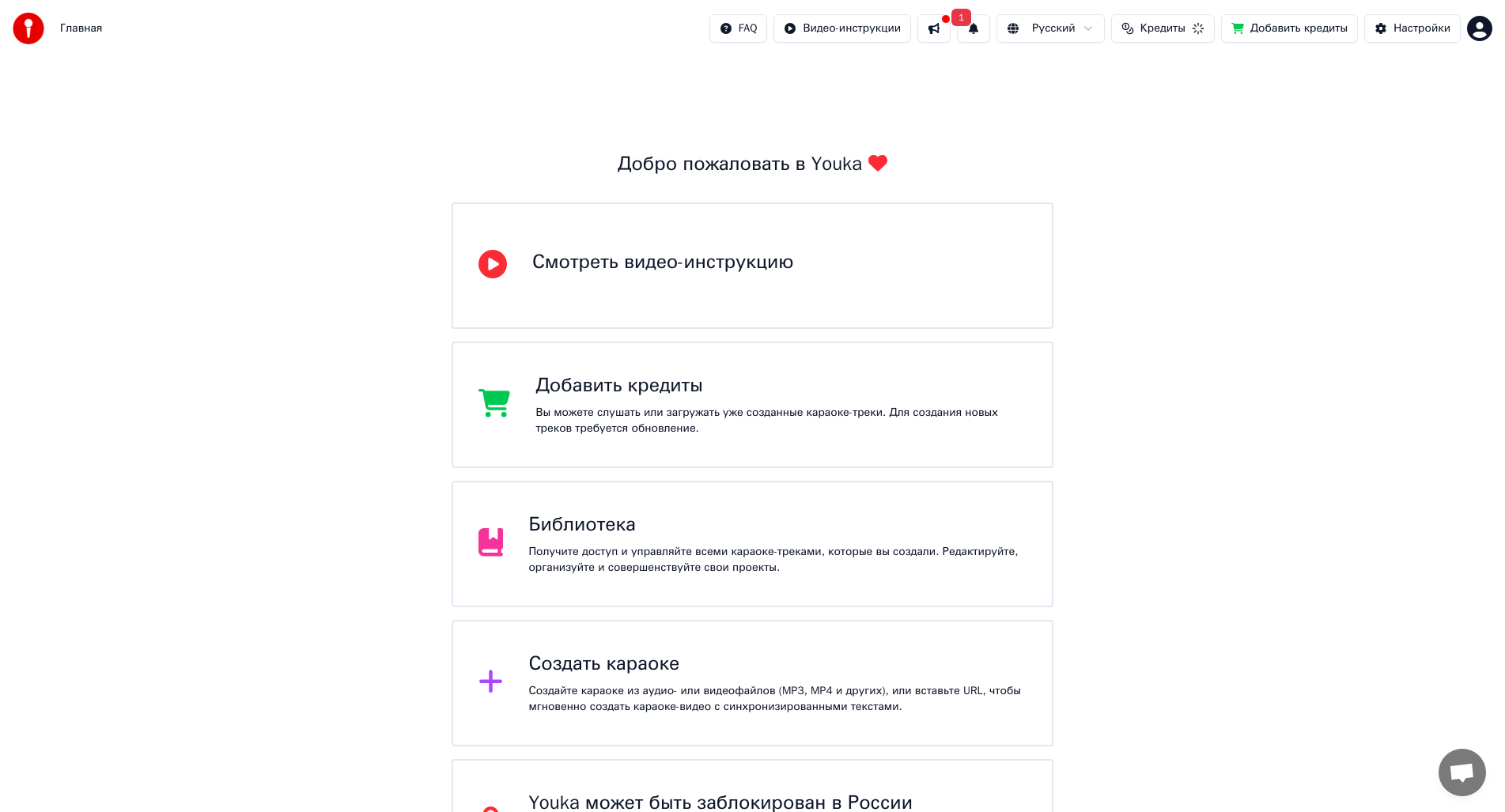 click on "Создайте караоке из аудио- или видеофайлов (MP3, MP4 и других), или вставьте URL, чтобы мгновенно создать караоке-видео с синхронизированными текстами." at bounding box center (777, 699) 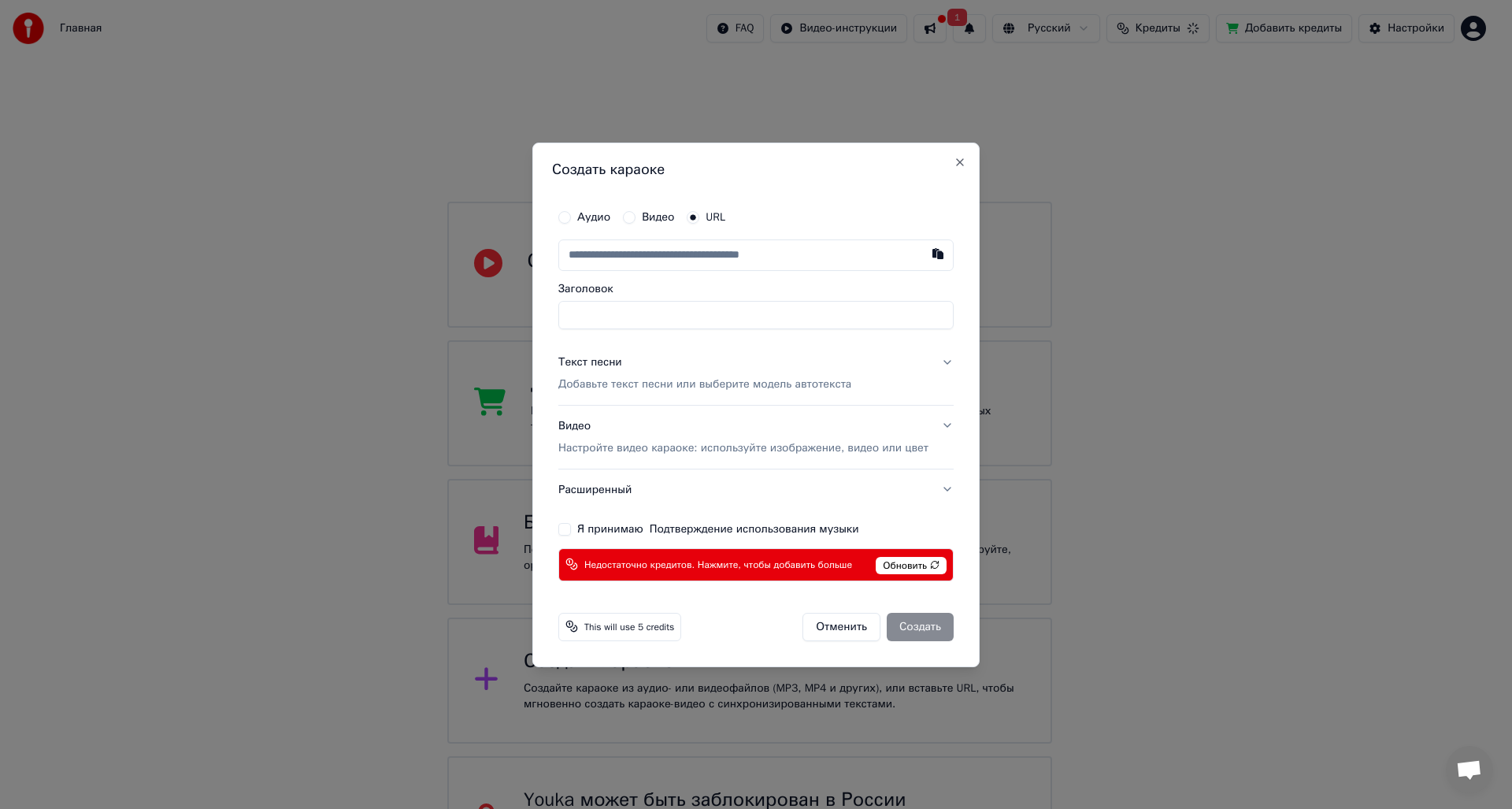 click on "Видео" at bounding box center (648, 217) 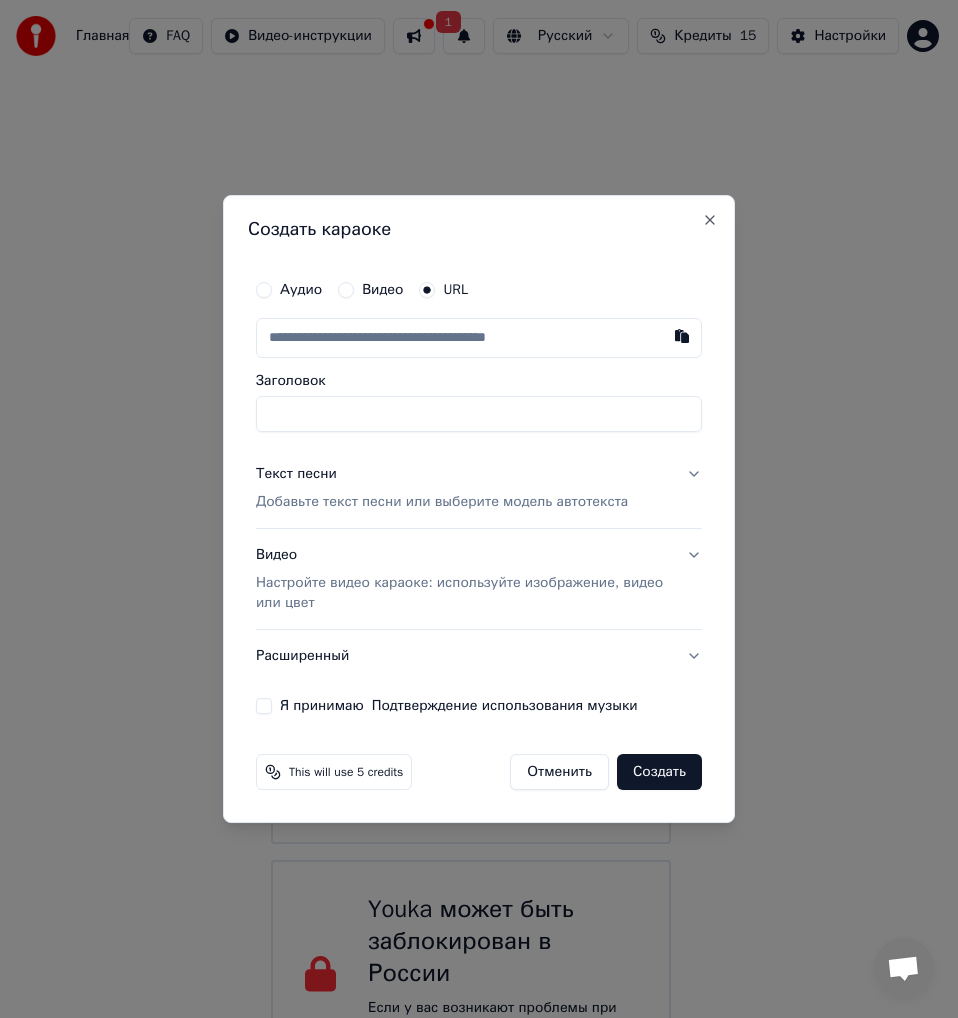 click on "Видео" at bounding box center (370, 290) 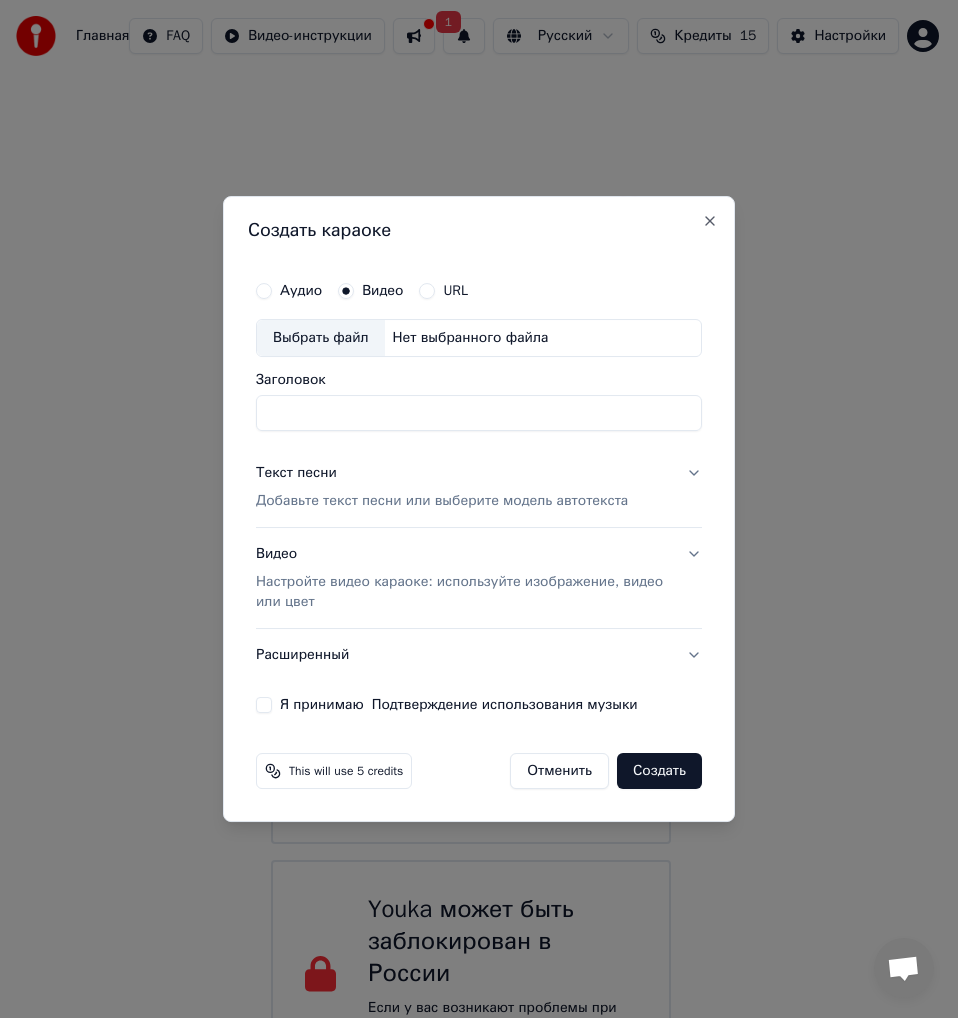 click on "Выбрать файл" at bounding box center (321, 338) 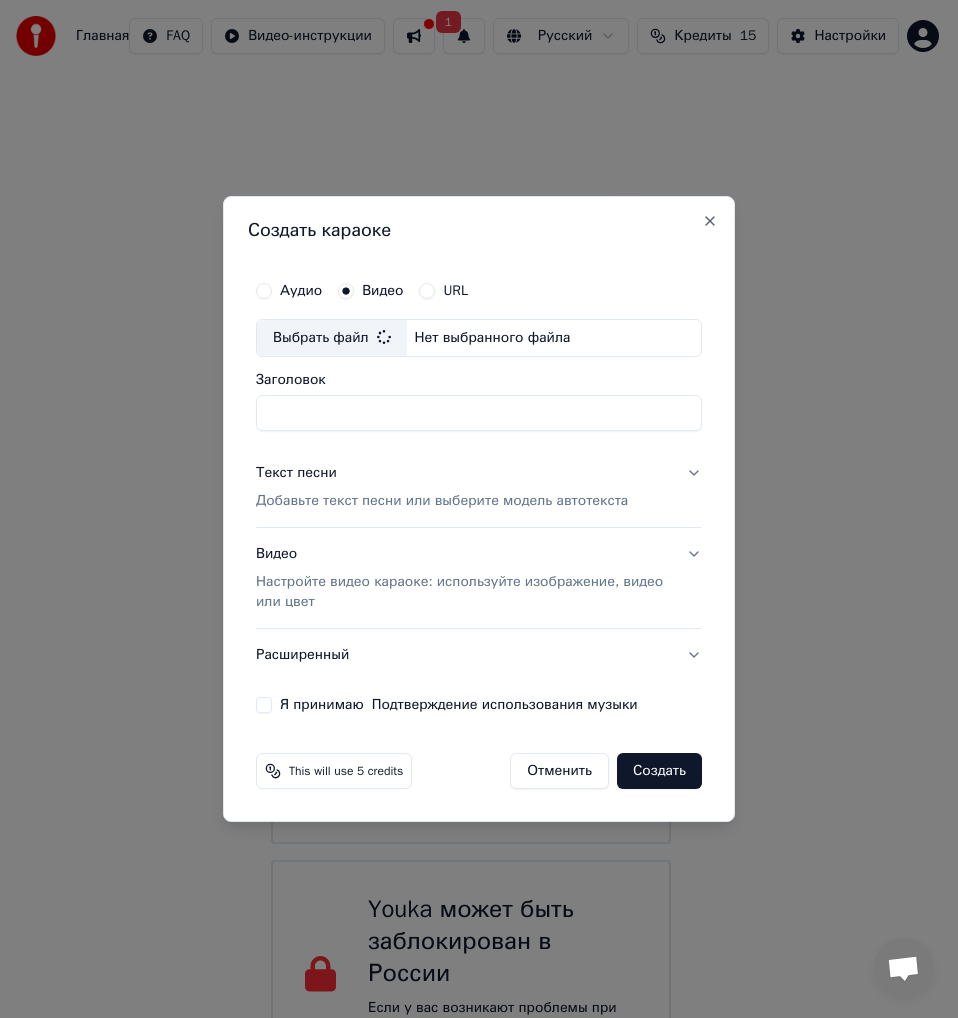 type on "**********" 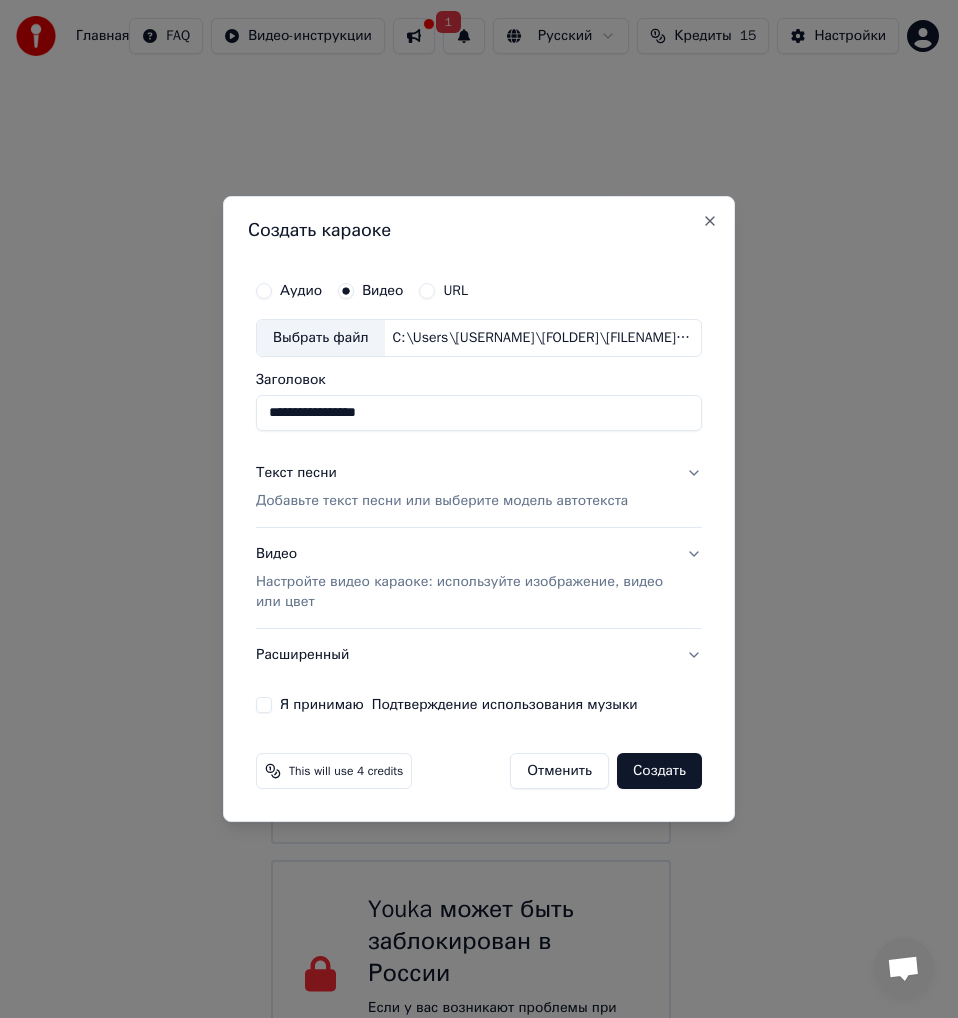 click on "Аудио" at bounding box center (301, 291) 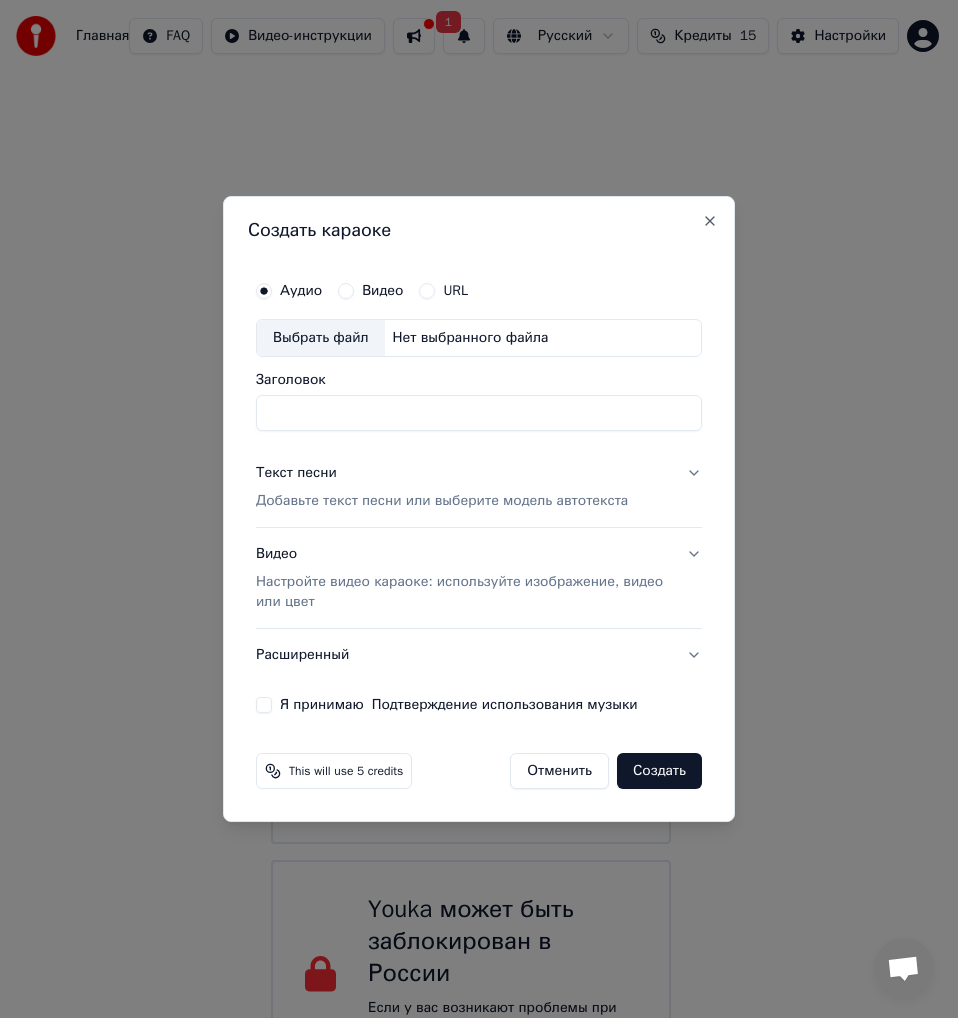 click on "Выбрать файл" at bounding box center (321, 338) 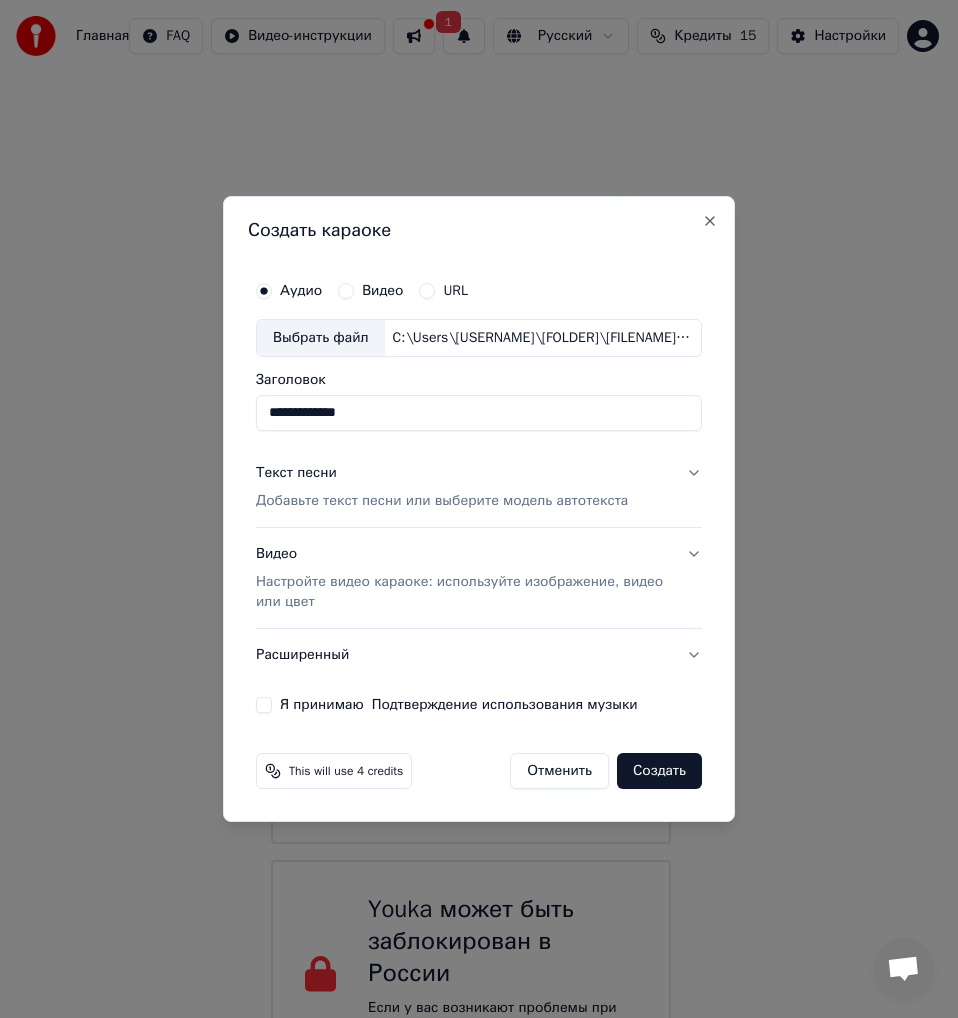 drag, startPoint x: 409, startPoint y: 403, endPoint x: 209, endPoint y: 421, distance: 200.80836 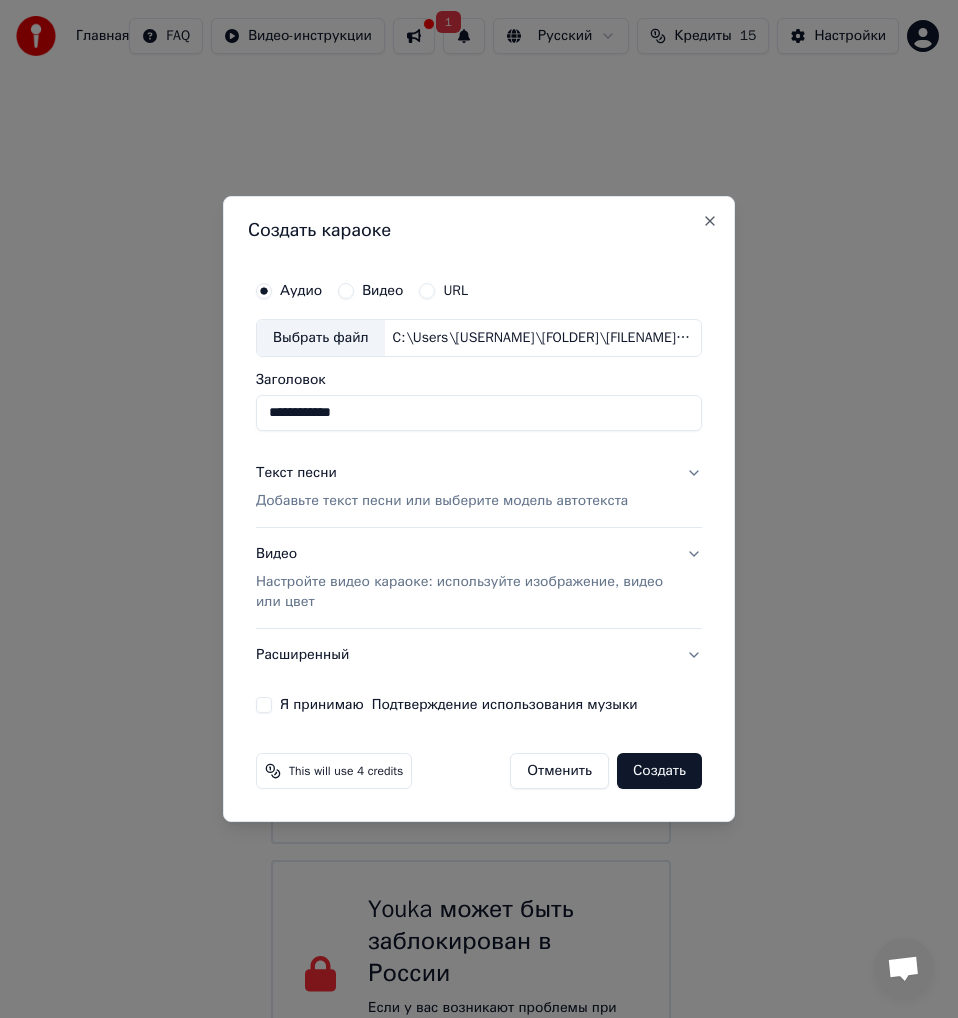 type on "**********" 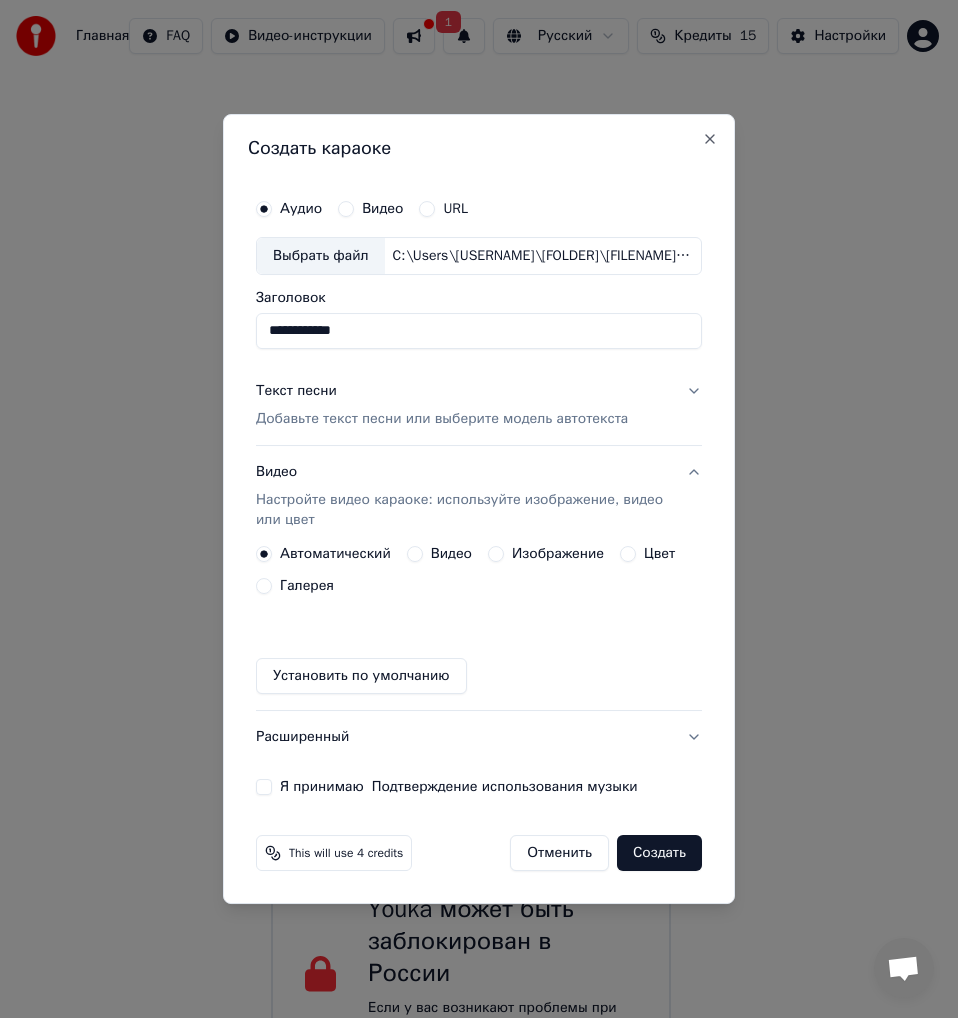 click on "Автоматический Видео Изображение Цвет Галерея" at bounding box center (479, 570) 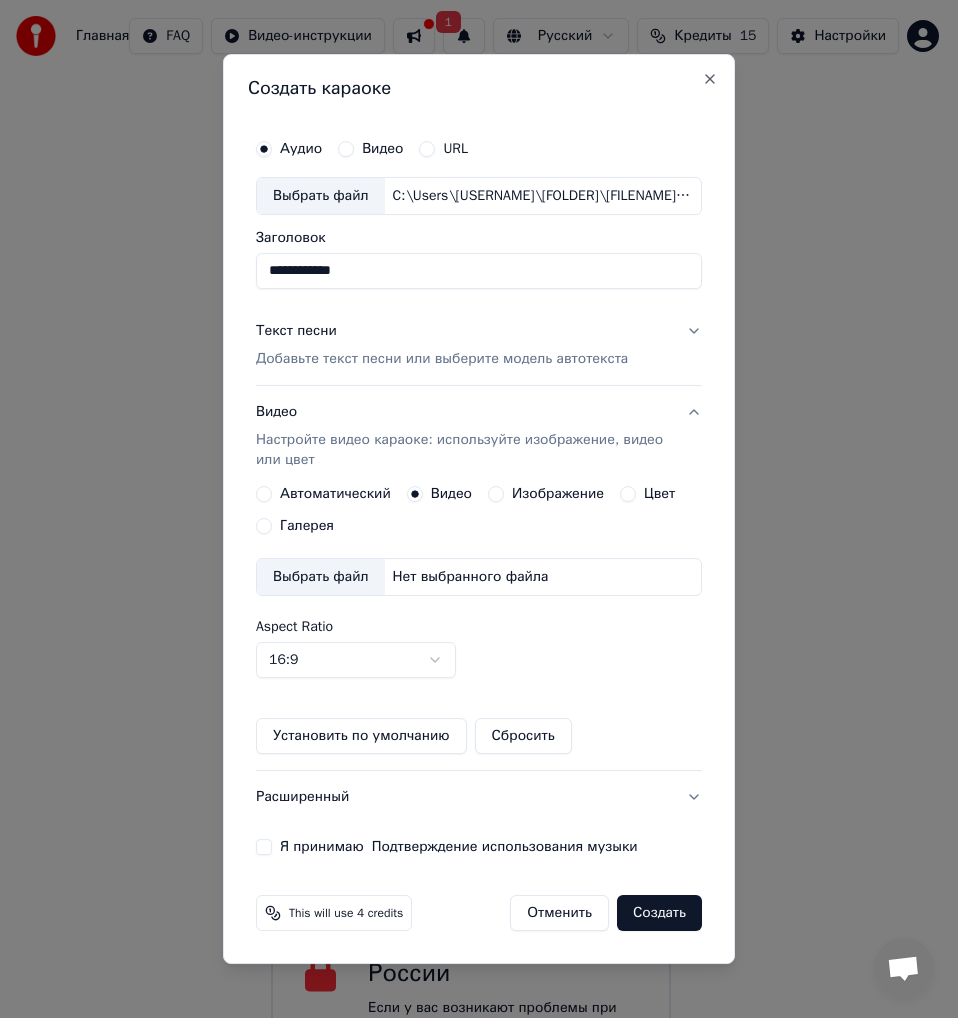 click on "Выбрать файл Нет выбранного файла" at bounding box center [479, 577] 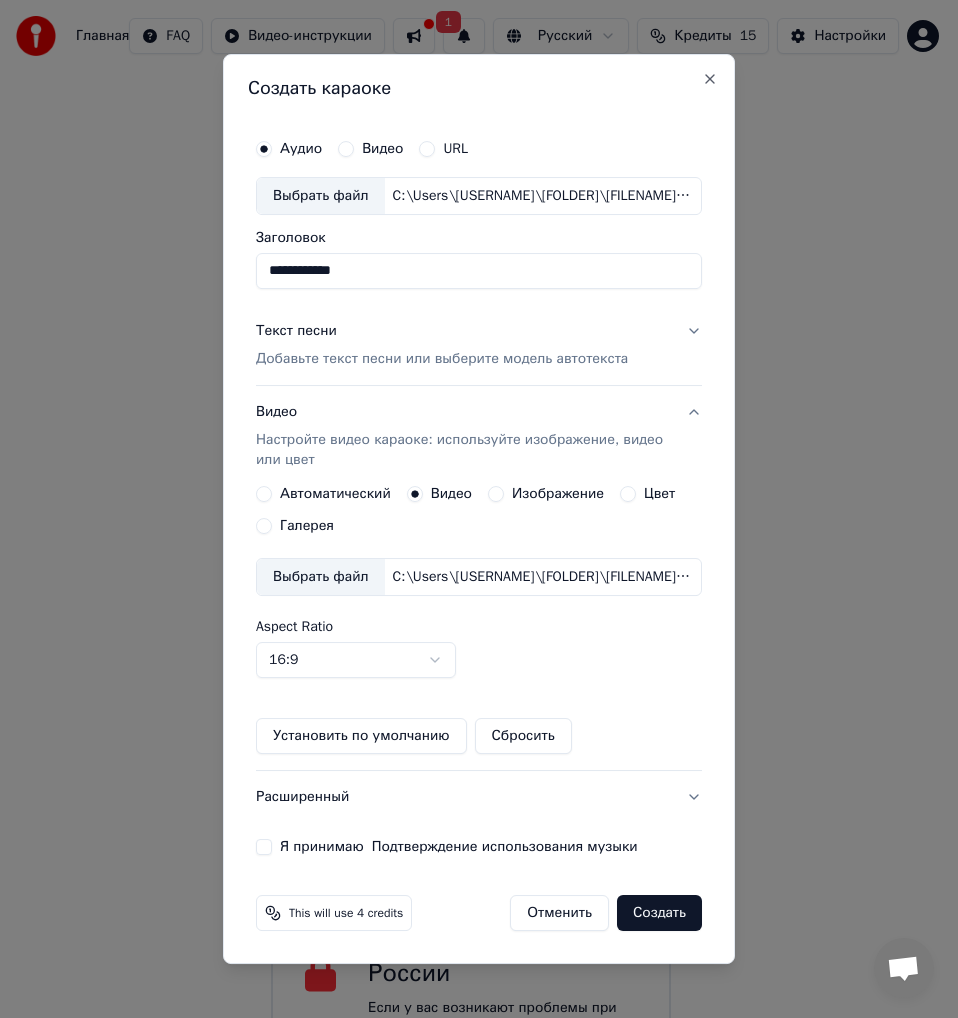 click on "Текст песни Добавьте текст песни или выберите модель автотекста" at bounding box center [442, 345] 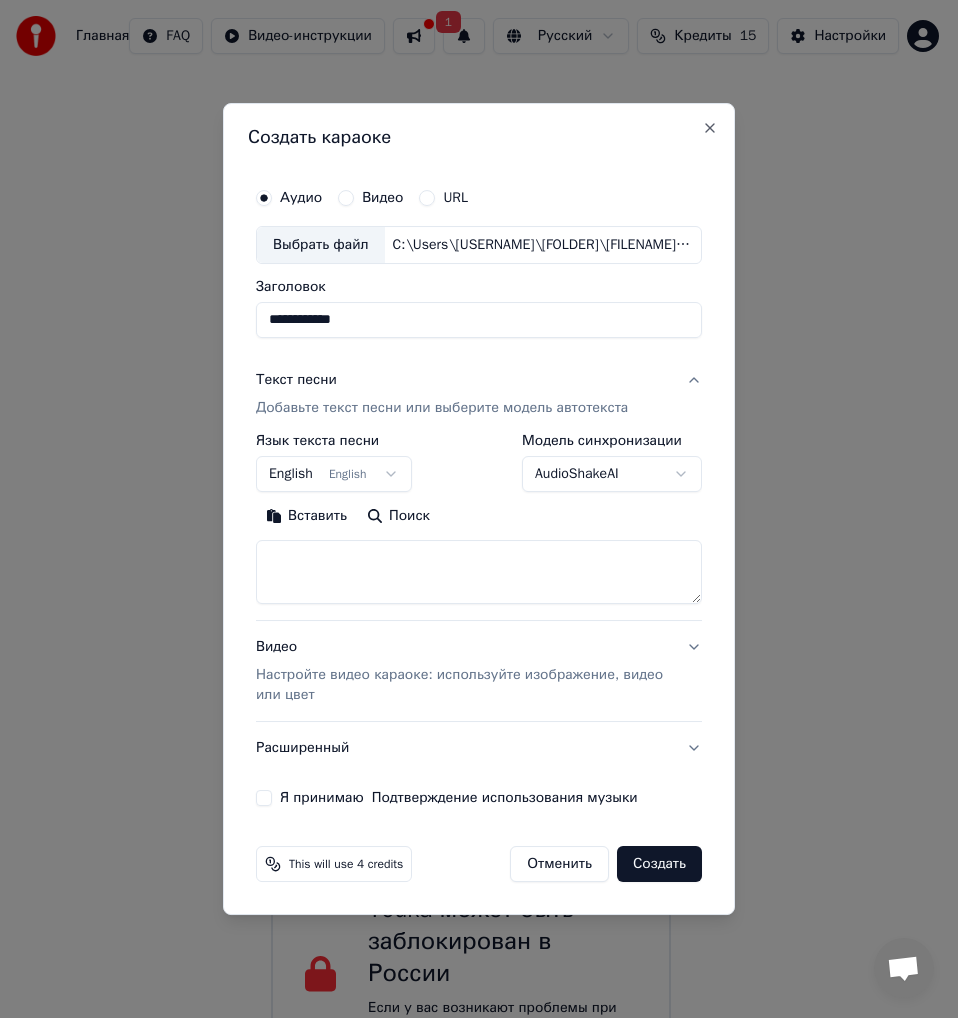 click at bounding box center (479, 572) 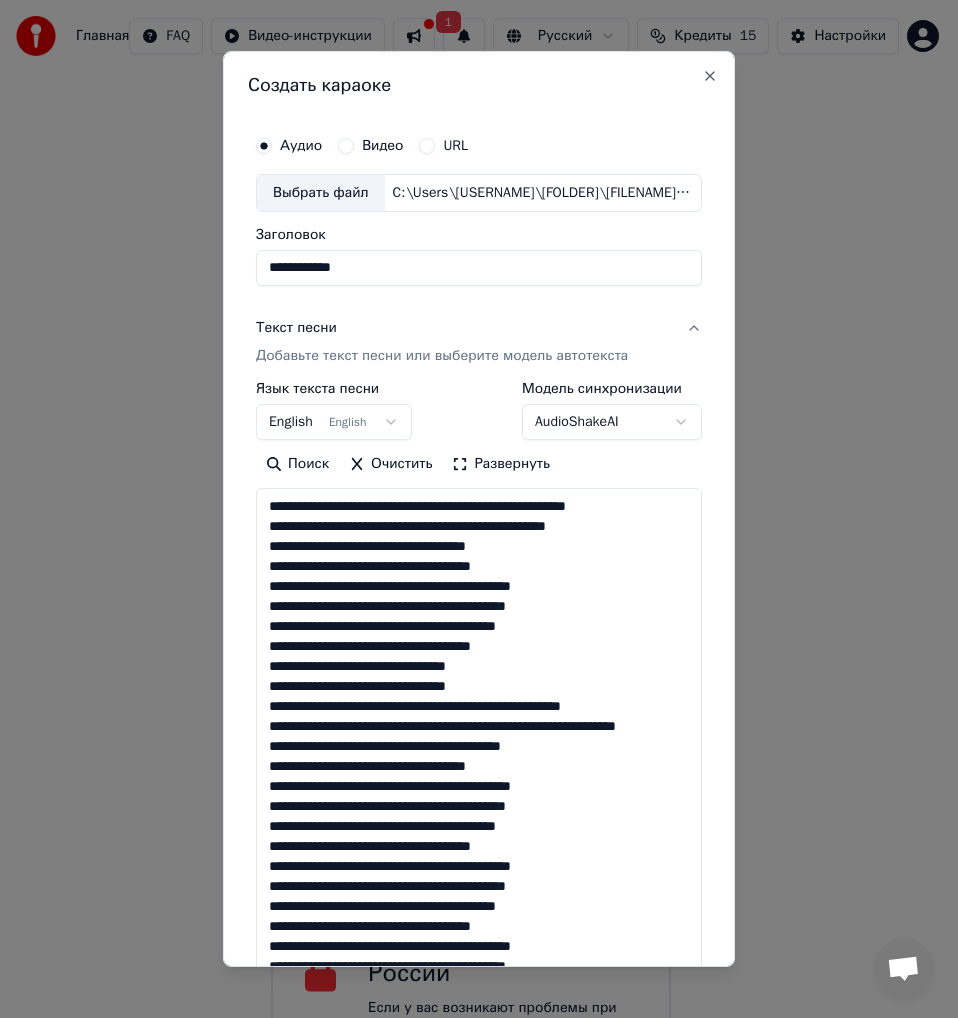 scroll, scrollTop: 565, scrollLeft: 0, axis: vertical 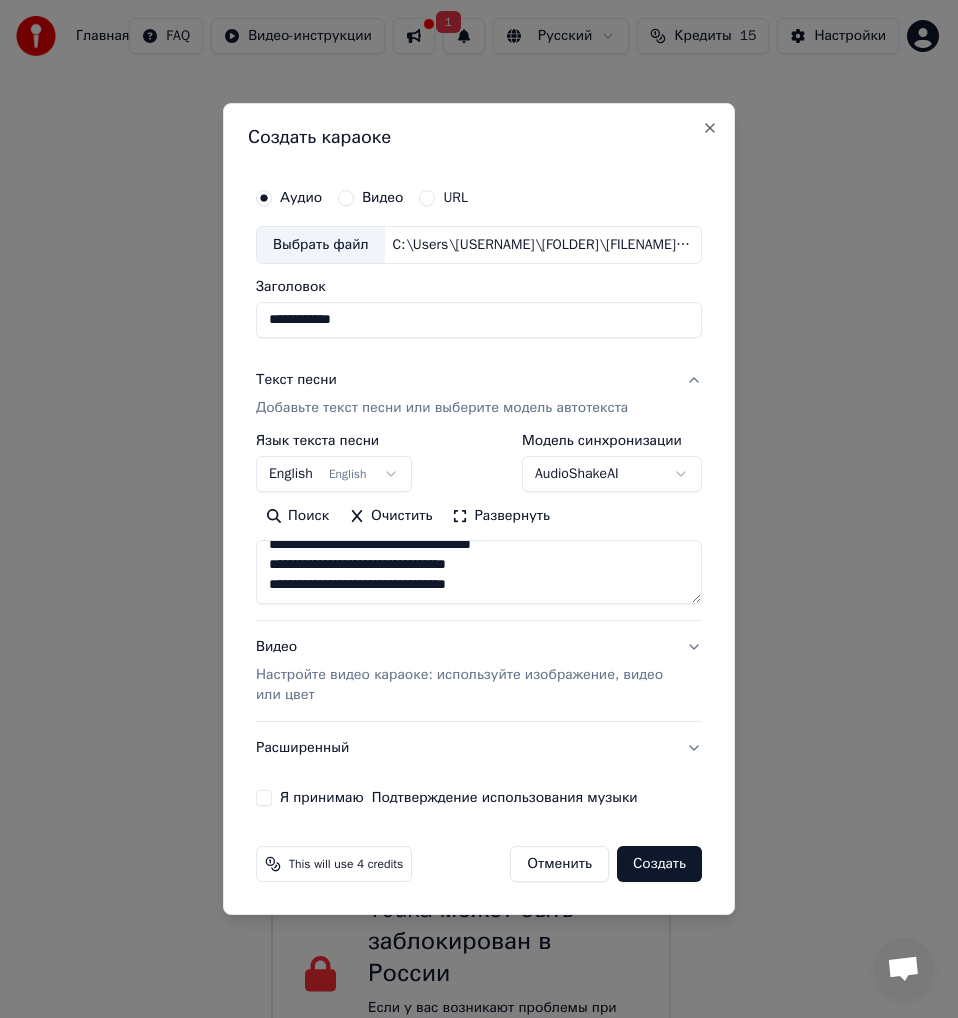 type on "**********" 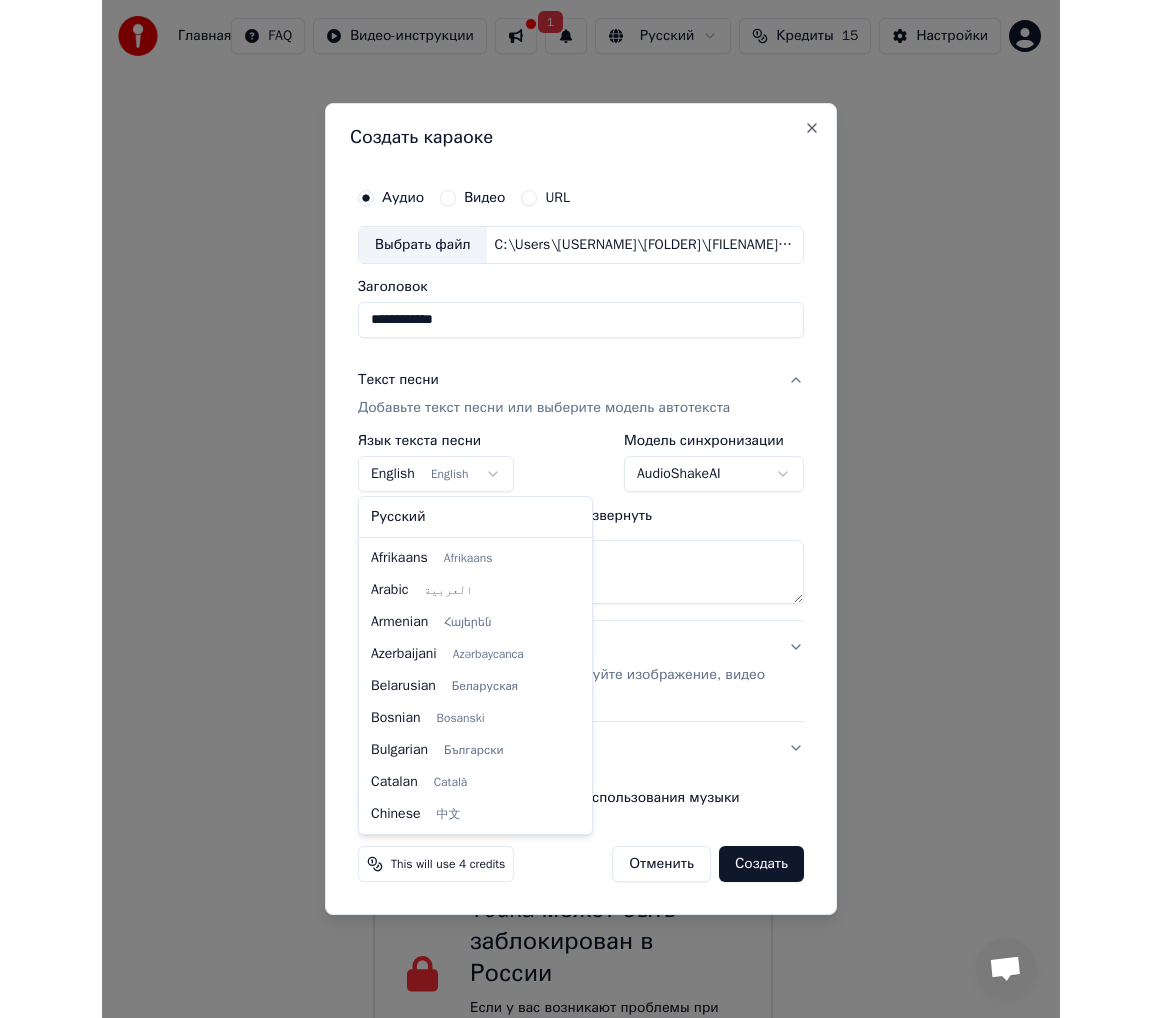 scroll, scrollTop: 160, scrollLeft: 0, axis: vertical 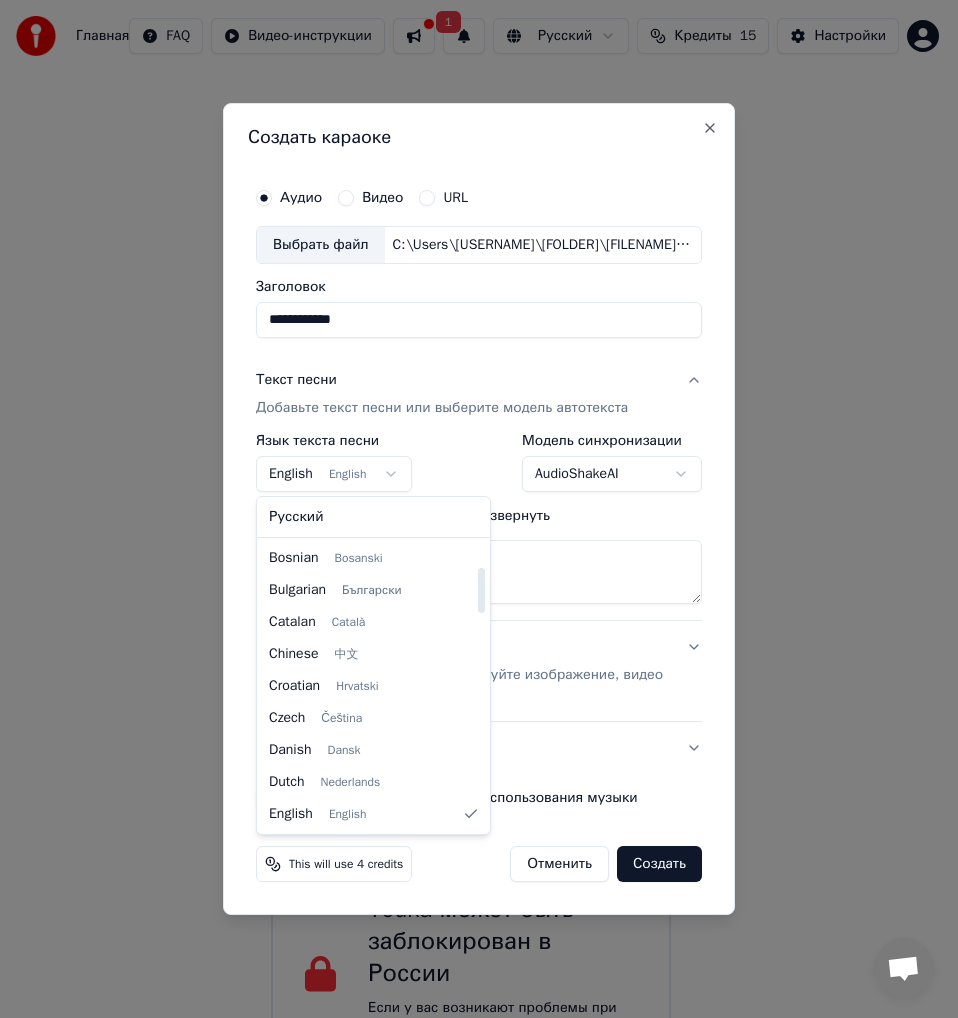 select on "**" 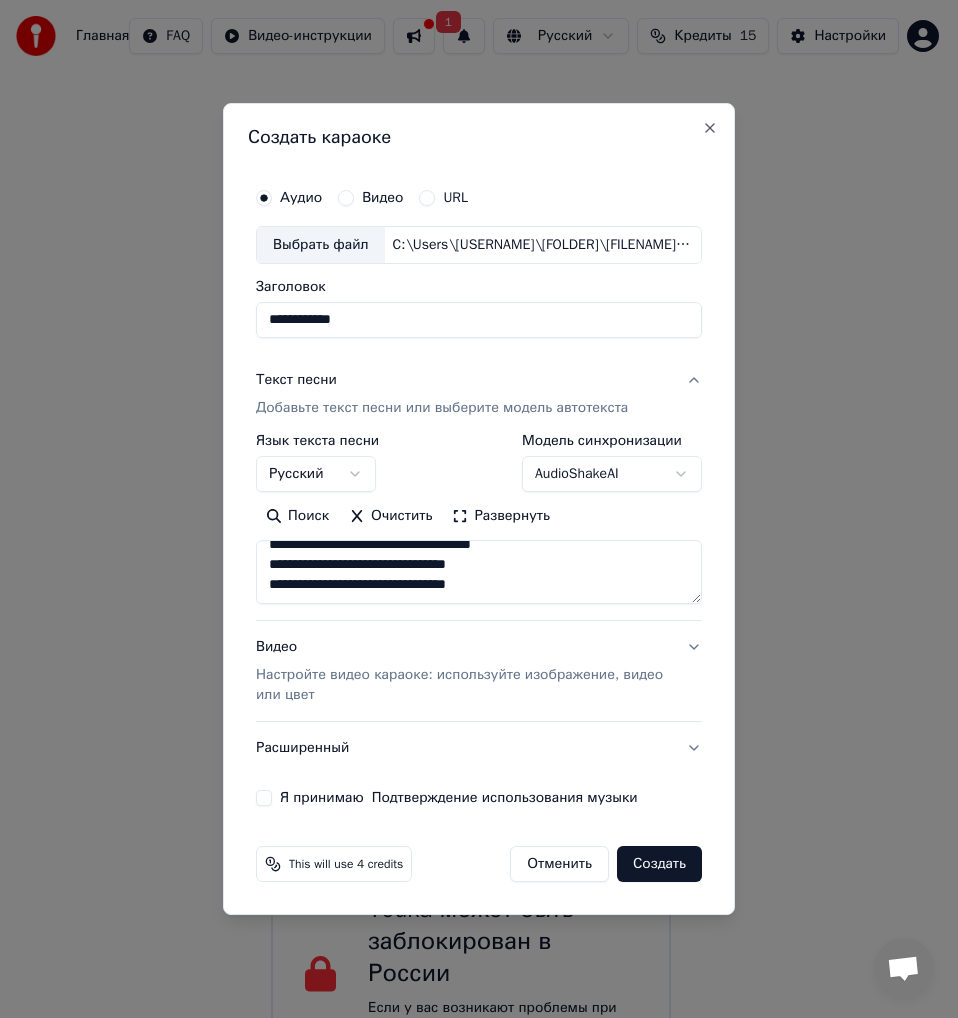 click on "**********" at bounding box center [479, 492] 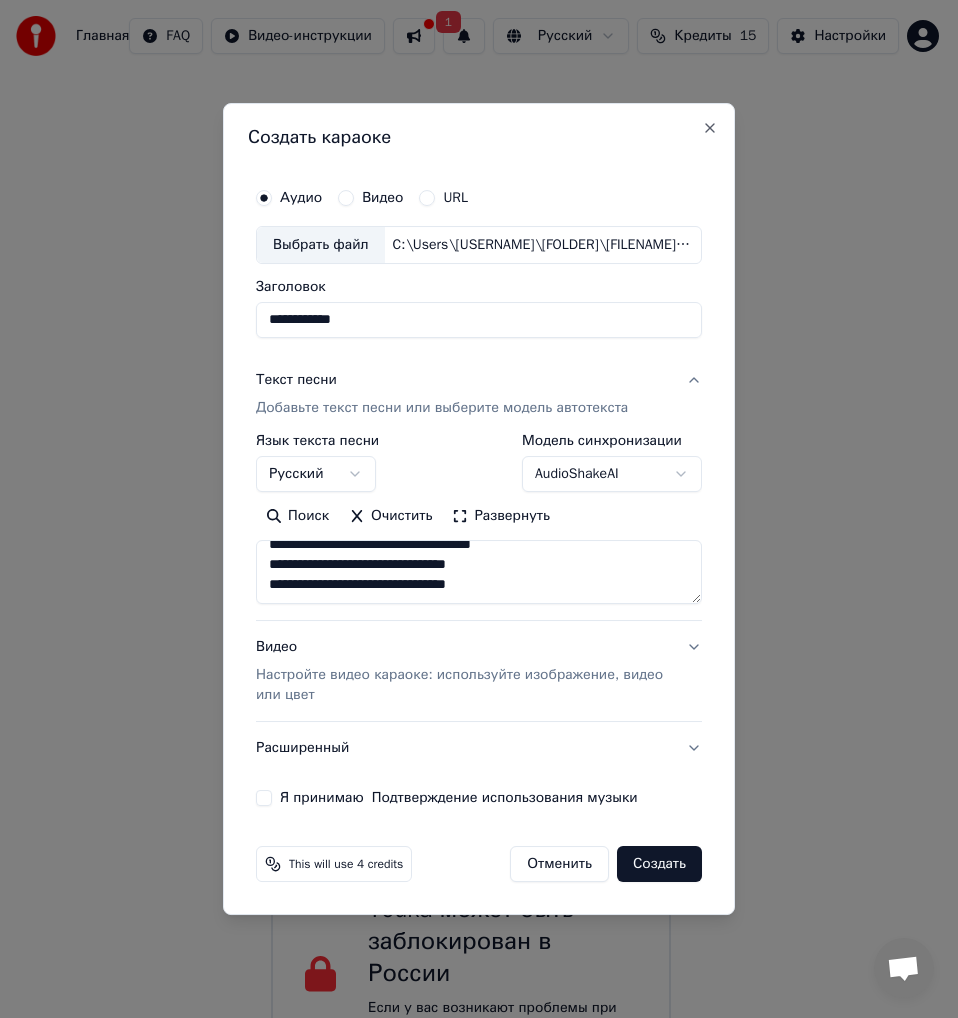 click on "Я принимаю   Подтверждение использования музыки" at bounding box center (479, 798) 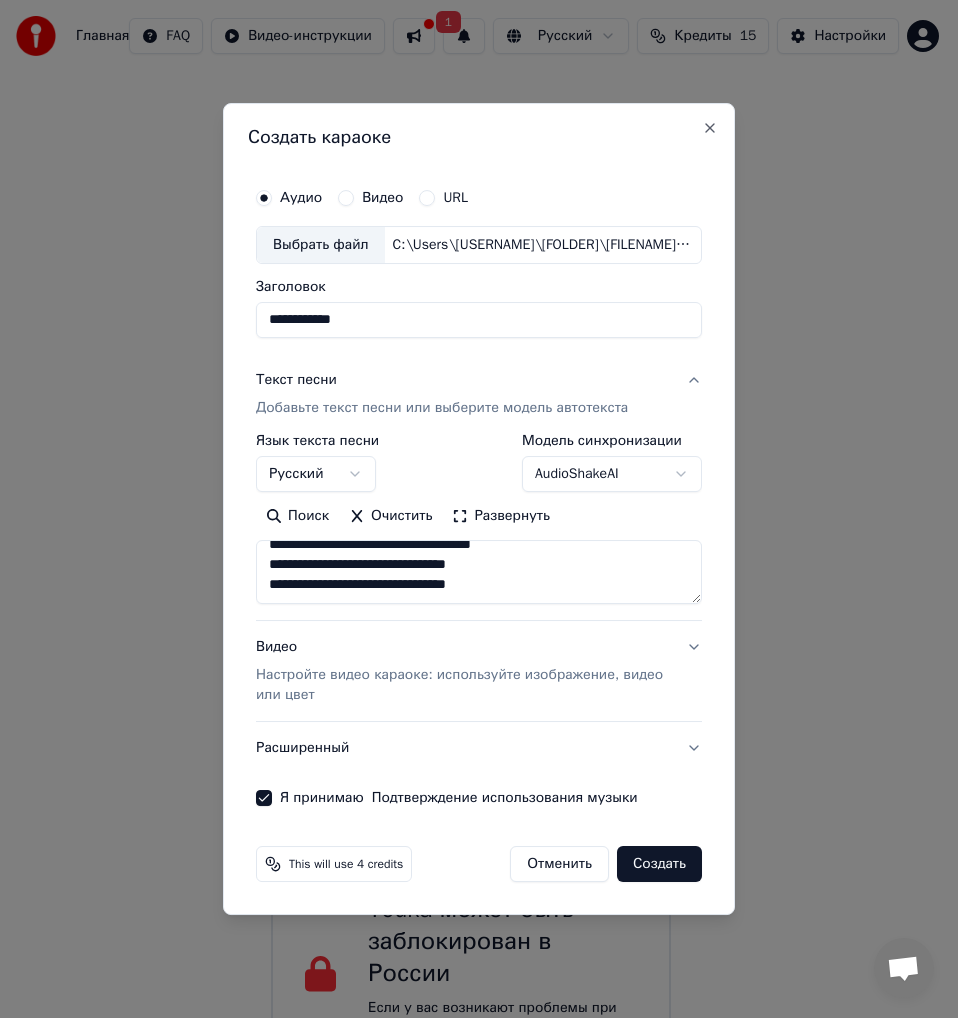 click on "Настройте видео караоке: используйте изображение, видео или цвет" at bounding box center (463, 685) 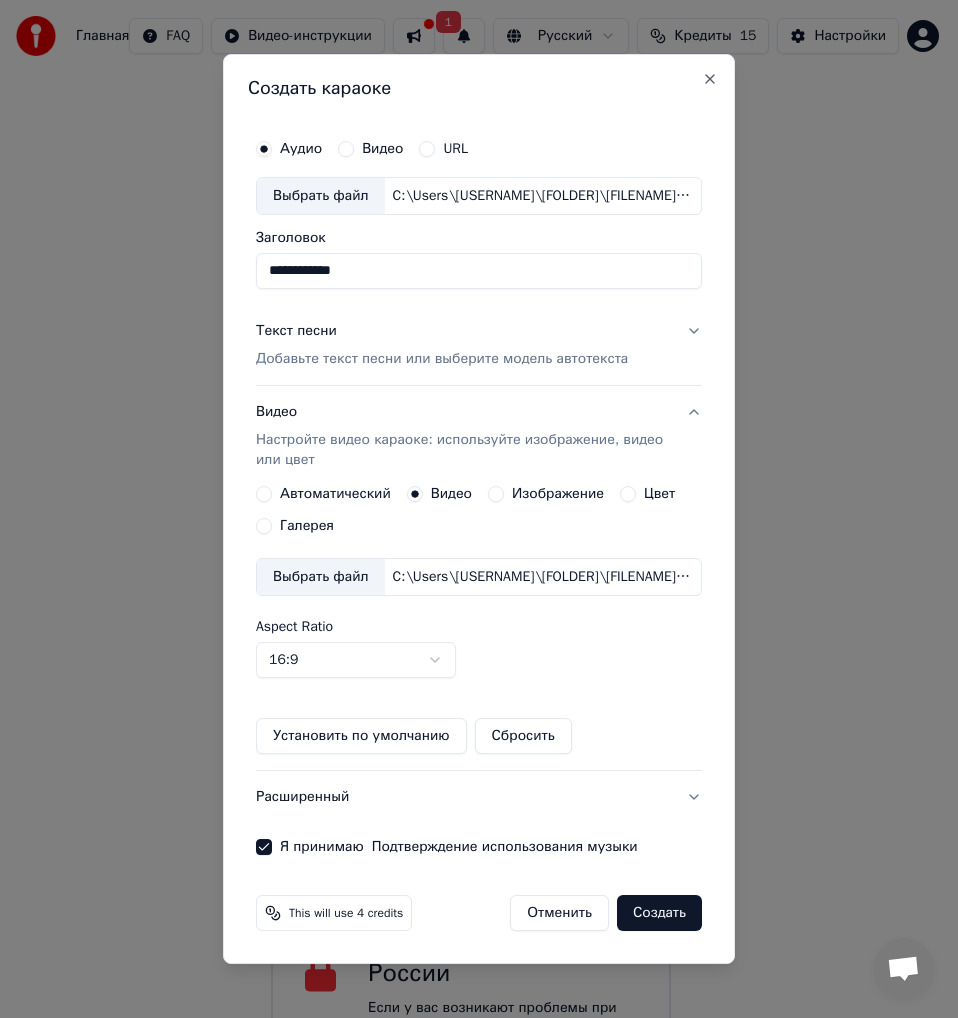 click on "Создать" at bounding box center (659, 913) 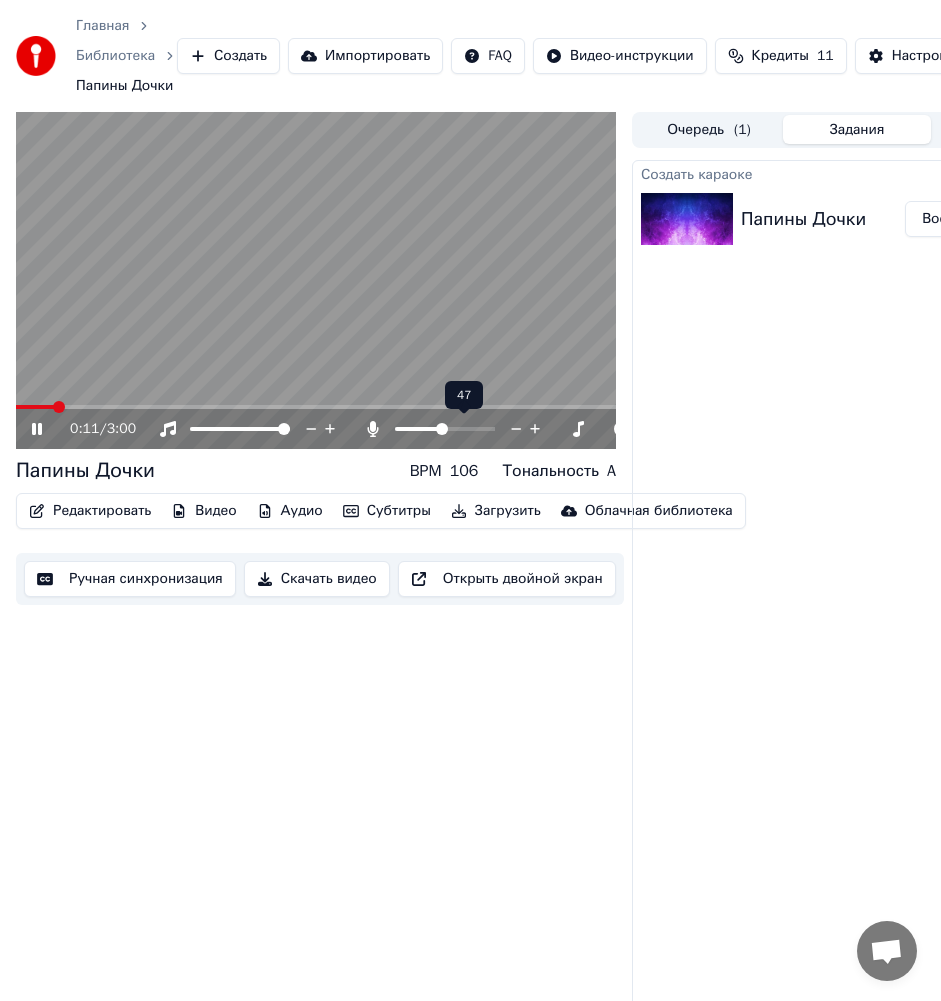 click at bounding box center (445, 429) 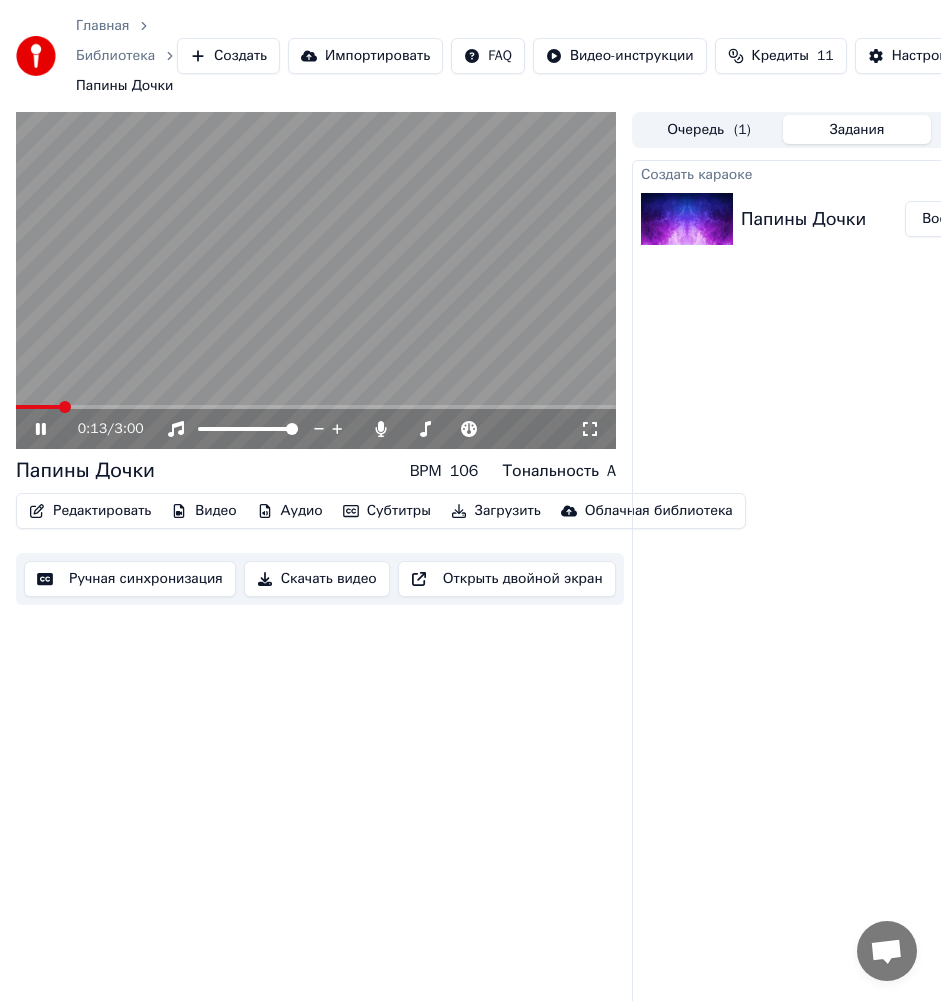 click 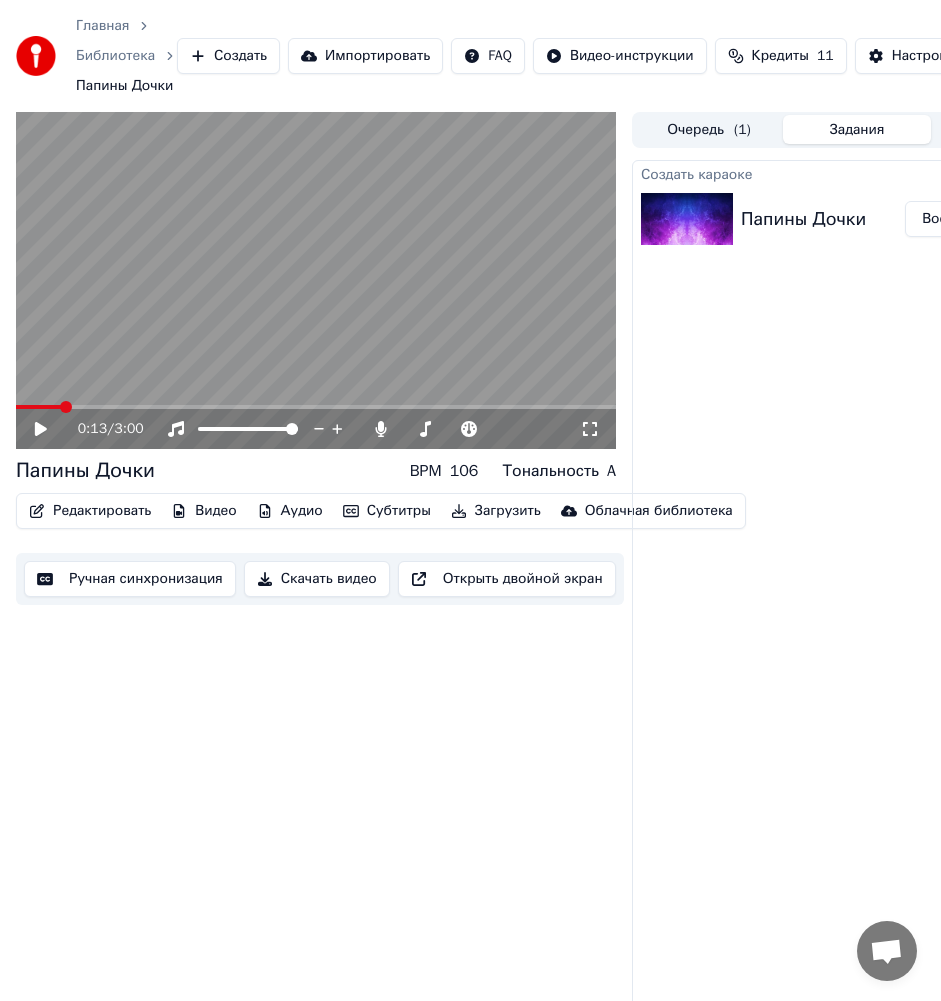 click on "Скачать видео" at bounding box center [317, 579] 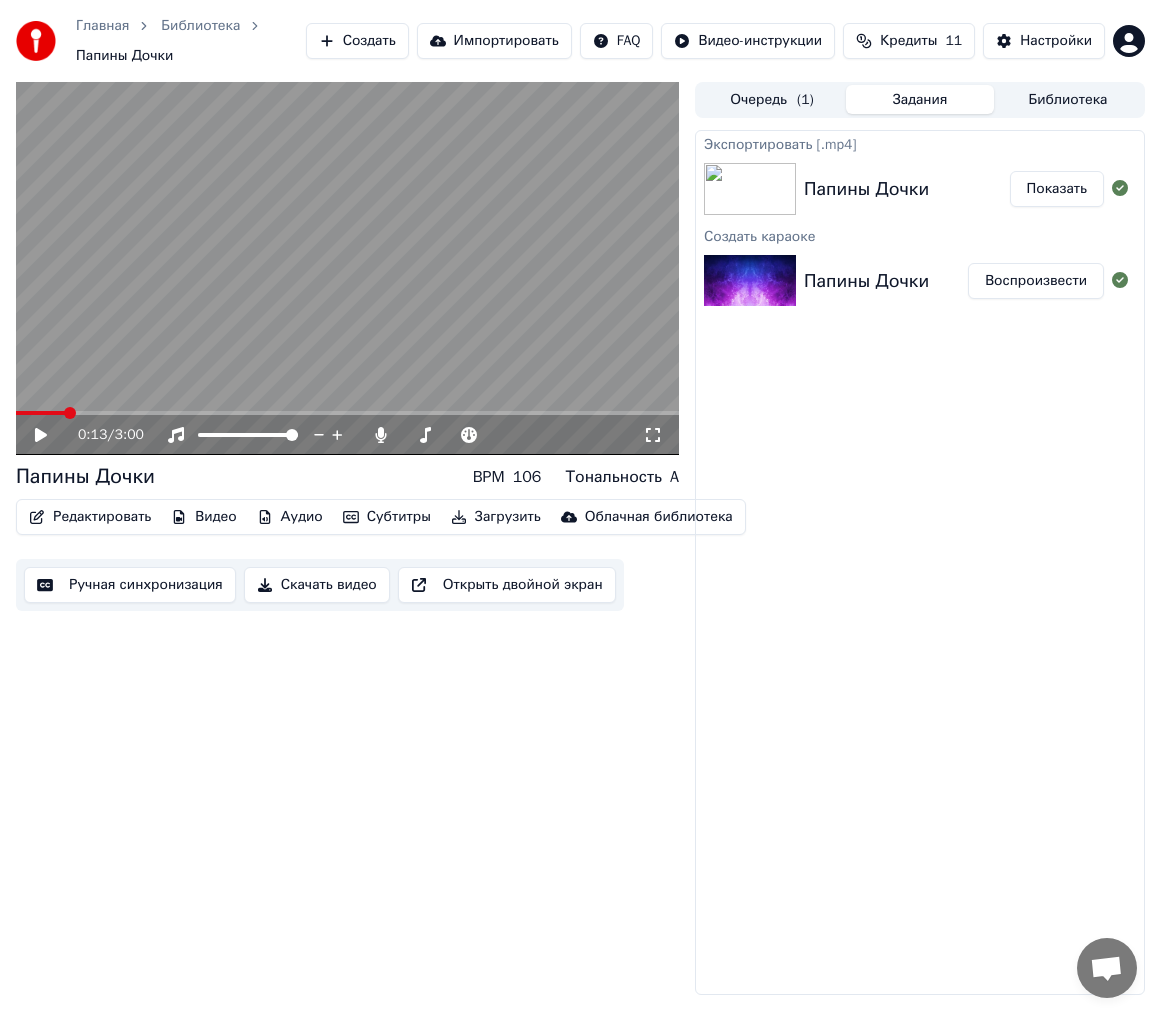 click on "Показать" at bounding box center (1057, 189) 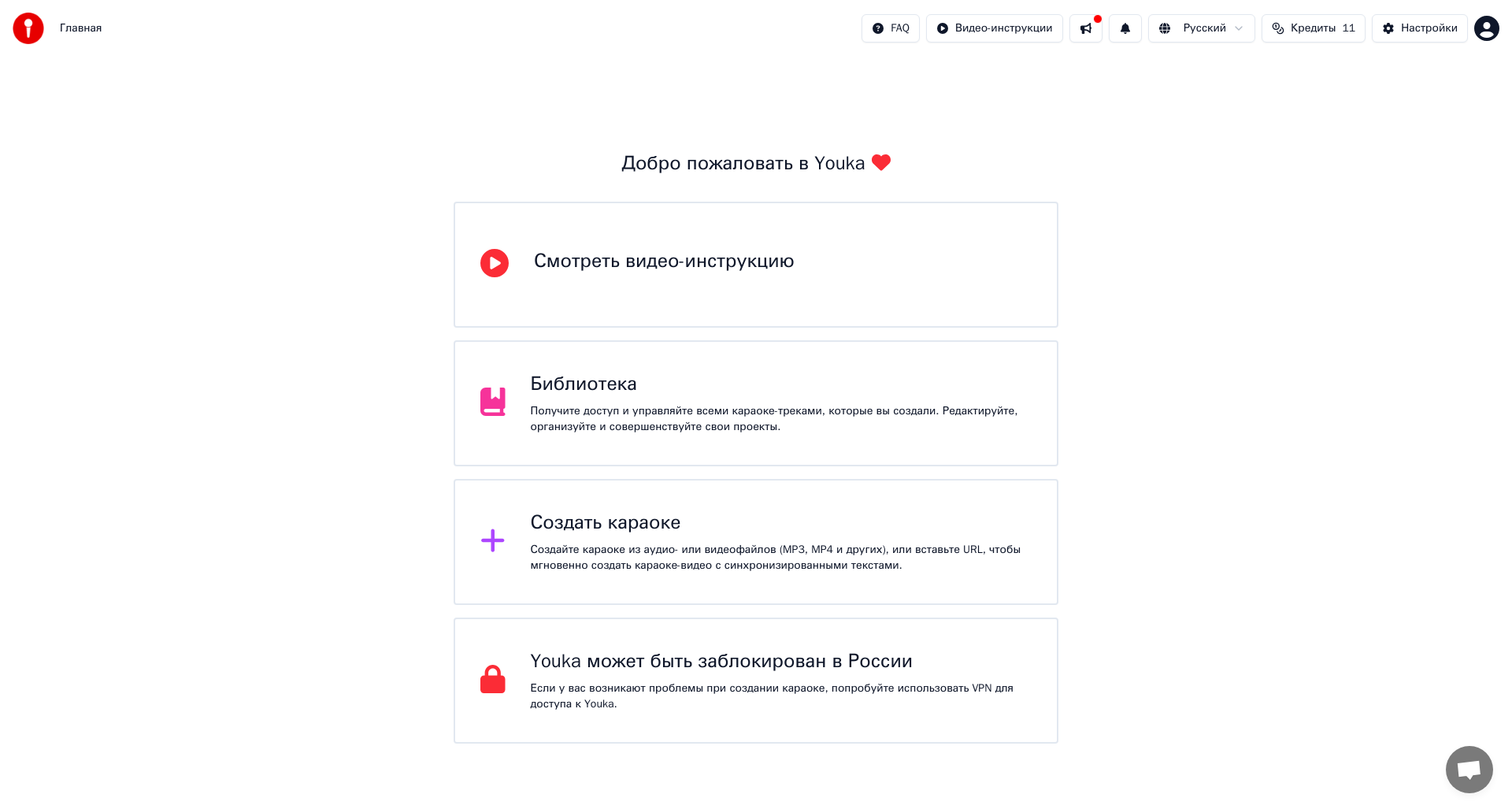 scroll, scrollTop: 0, scrollLeft: 0, axis: both 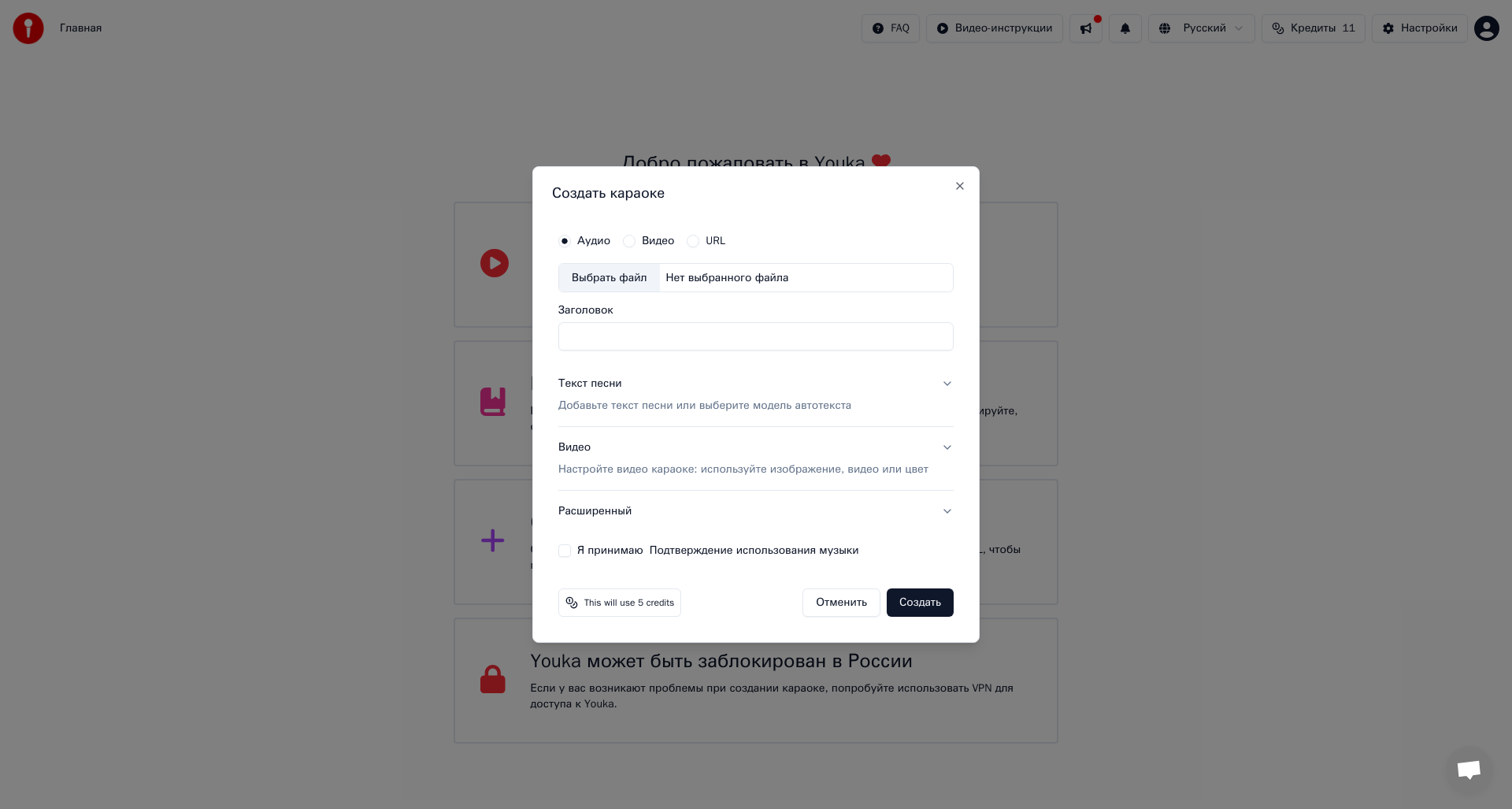 click on "Выбрать файл" at bounding box center [610, 278] 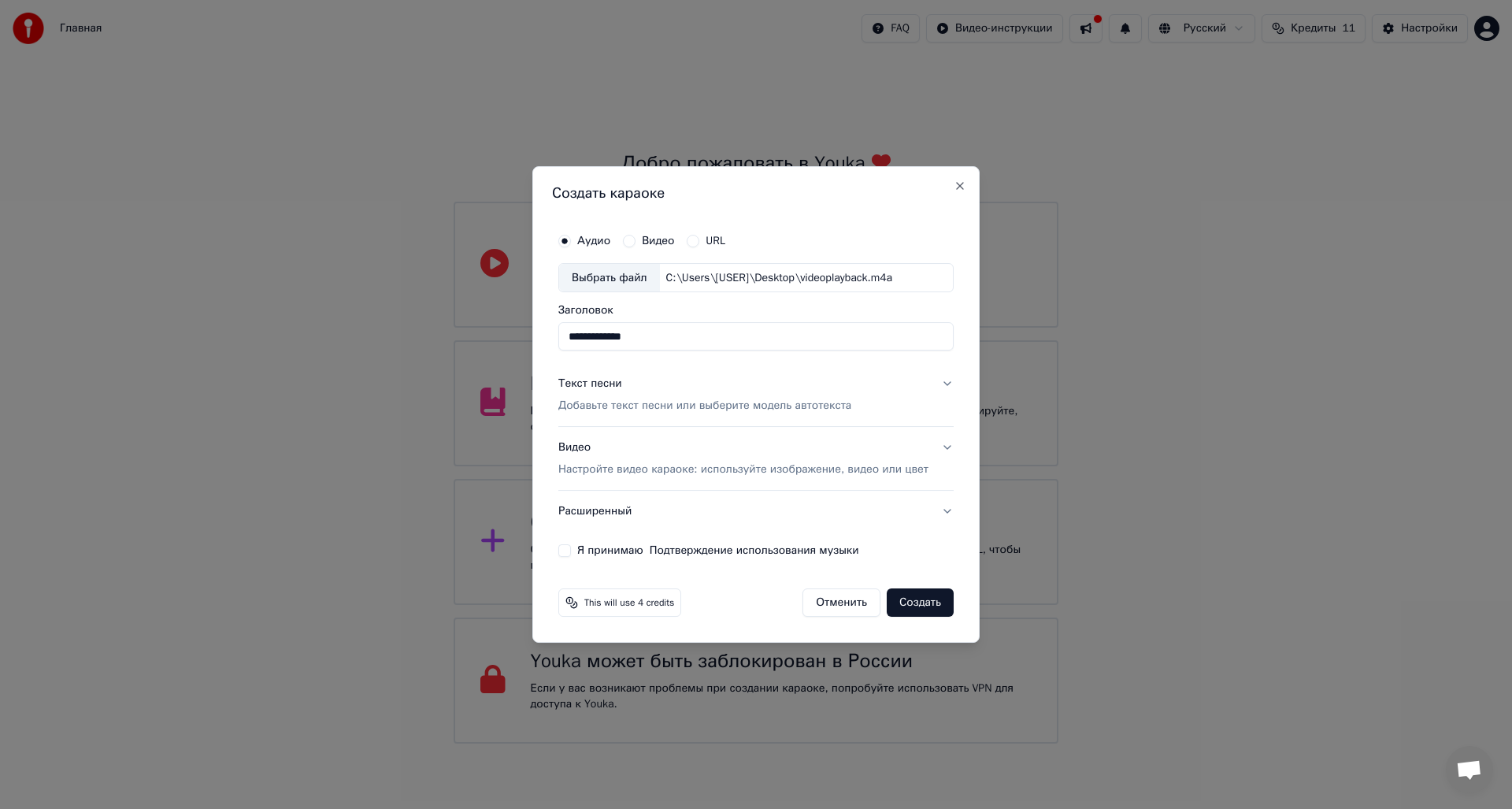 drag, startPoint x: 670, startPoint y: 342, endPoint x: 519, endPoint y: 326, distance: 151.84532 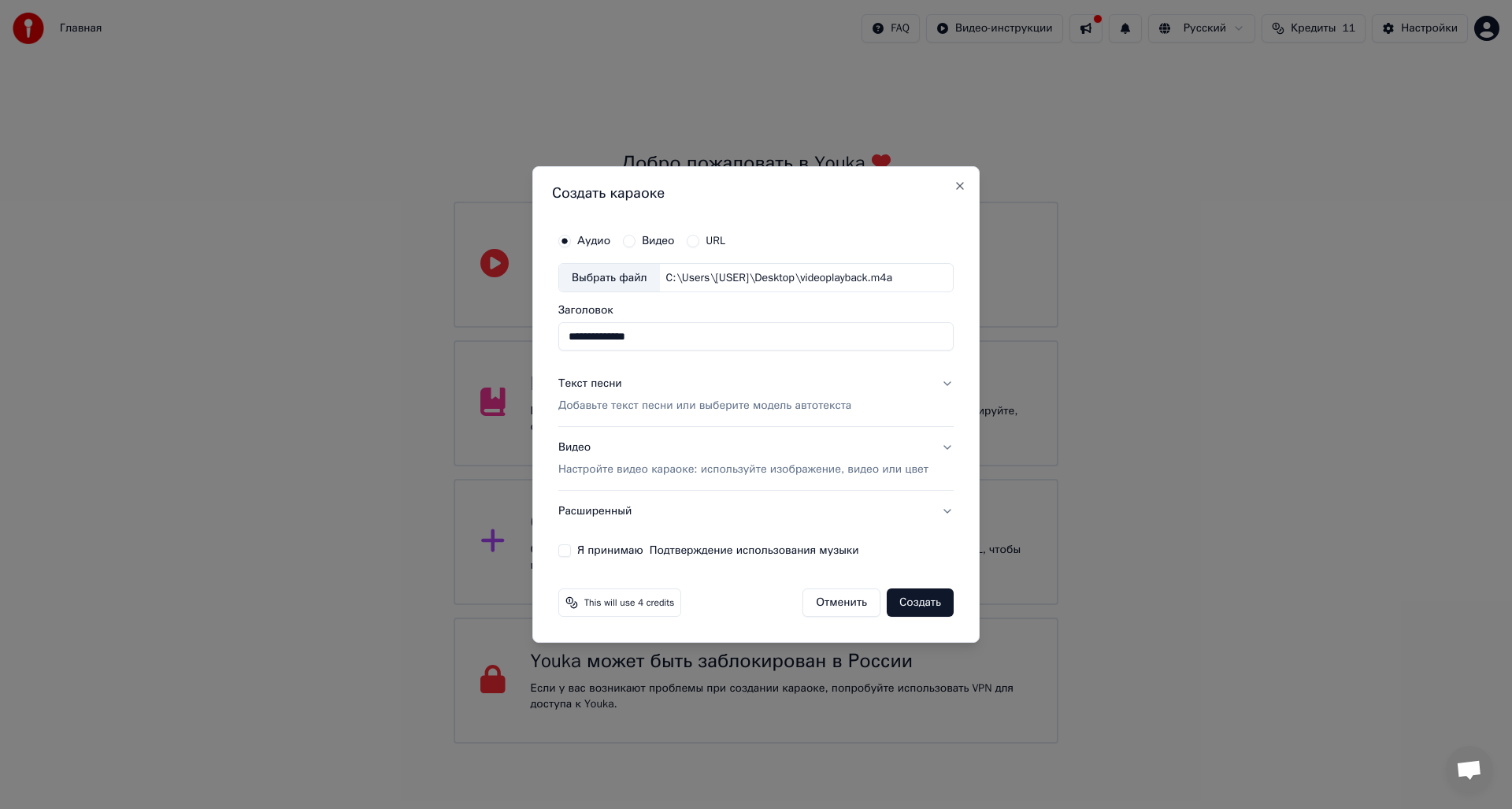 type on "**********" 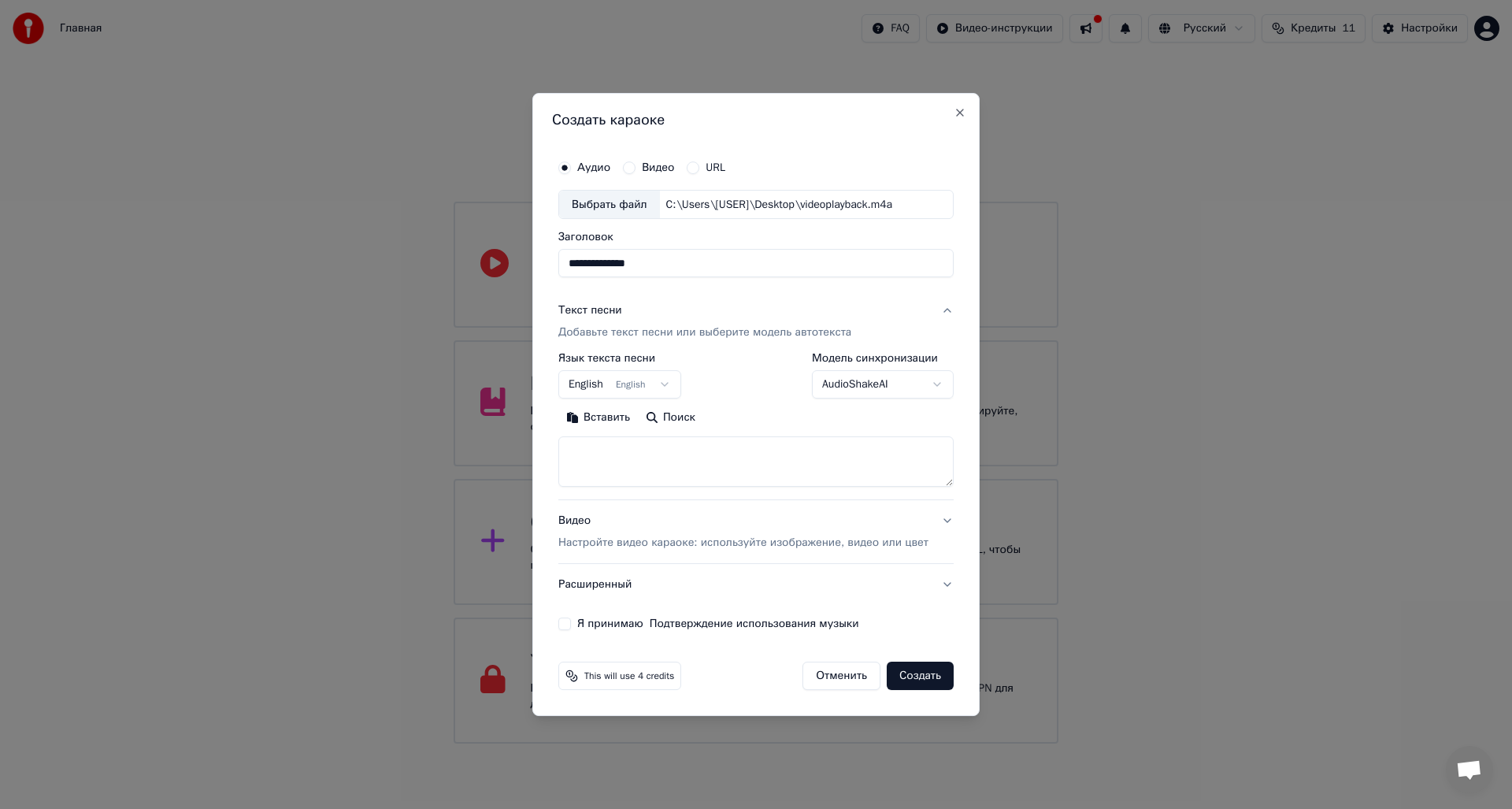 click on "English English" at bounding box center (620, 385) 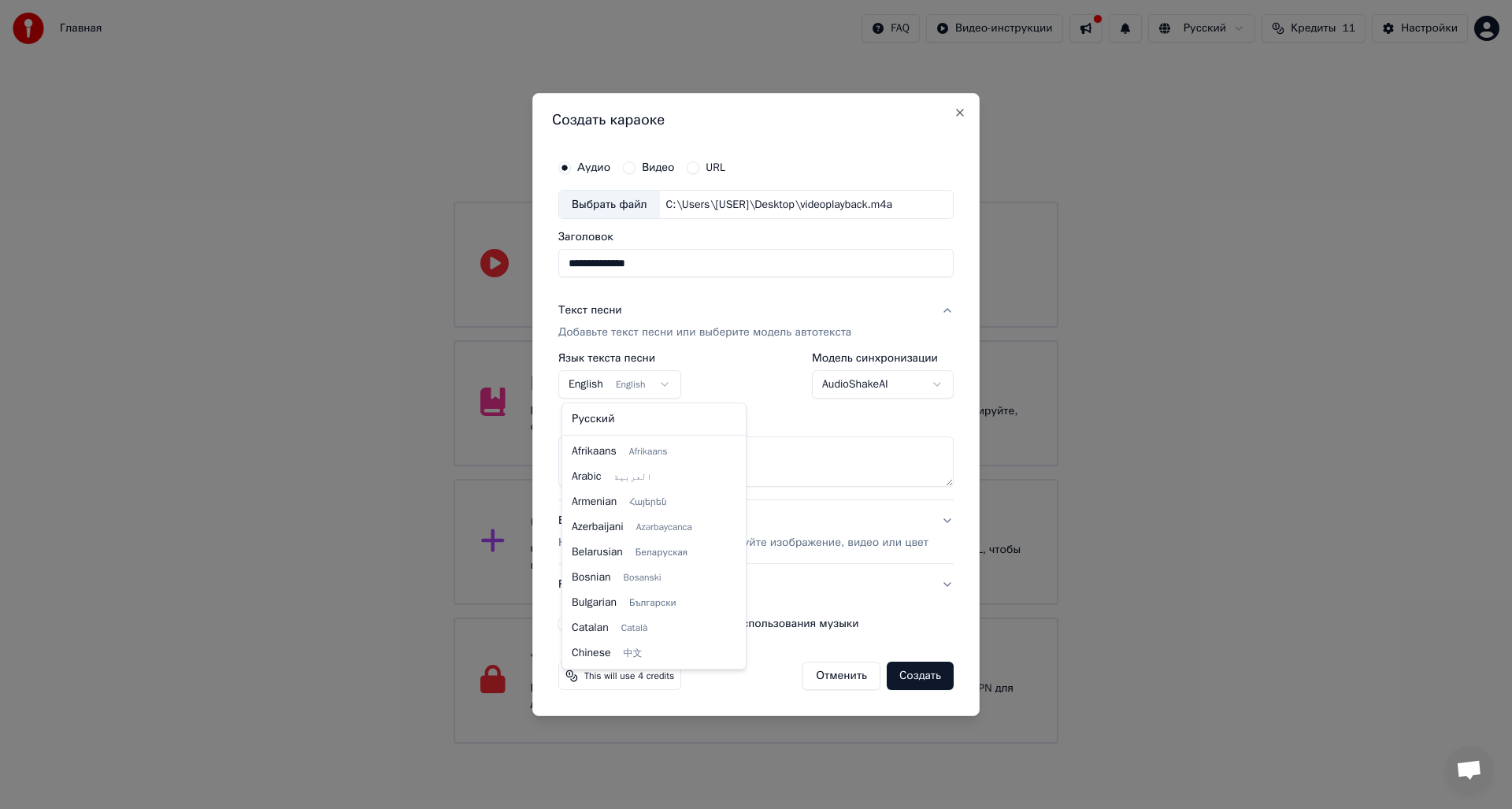 scroll, scrollTop: 126, scrollLeft: 0, axis: vertical 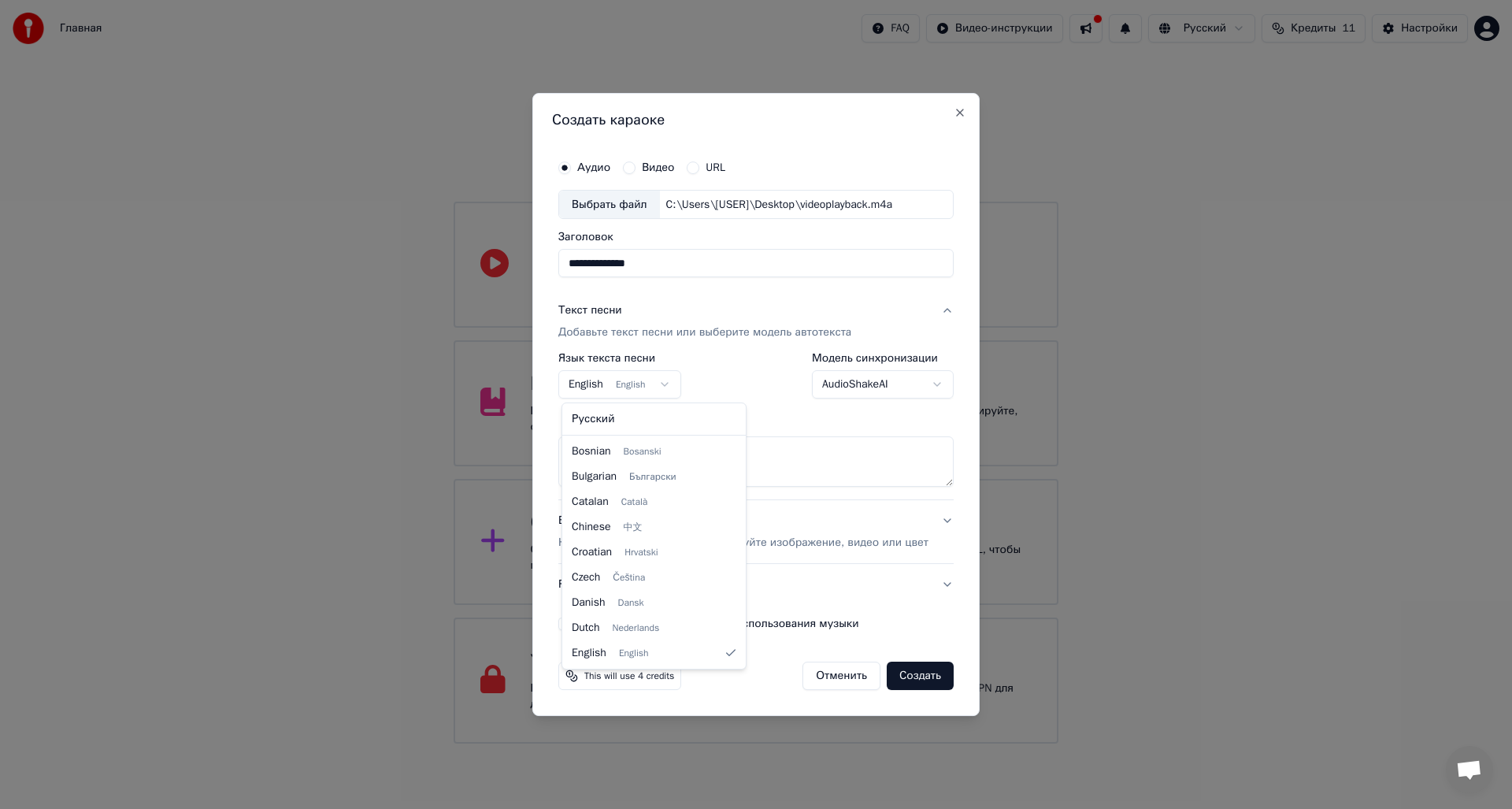select on "**" 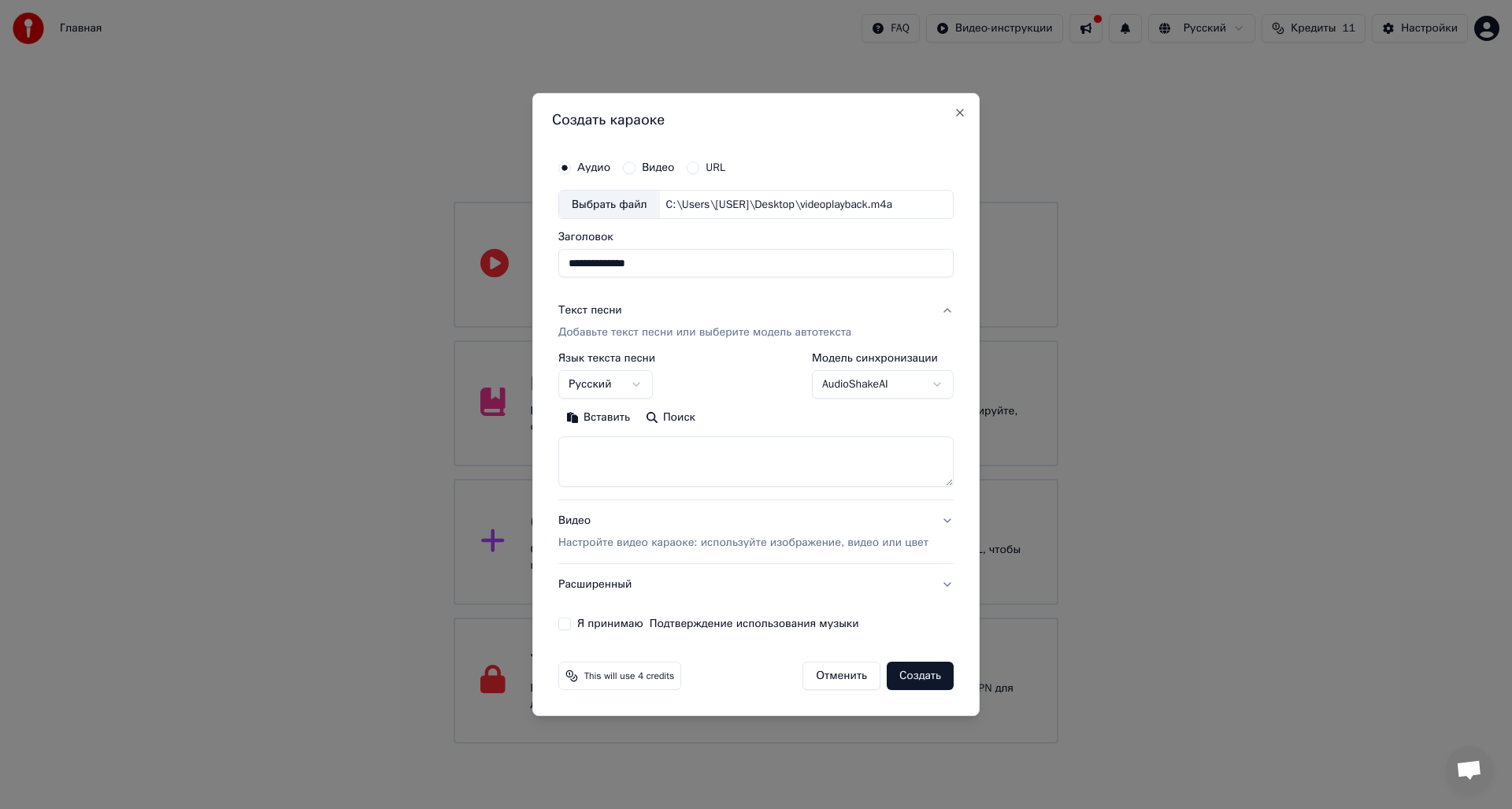 click at bounding box center (756, 462) 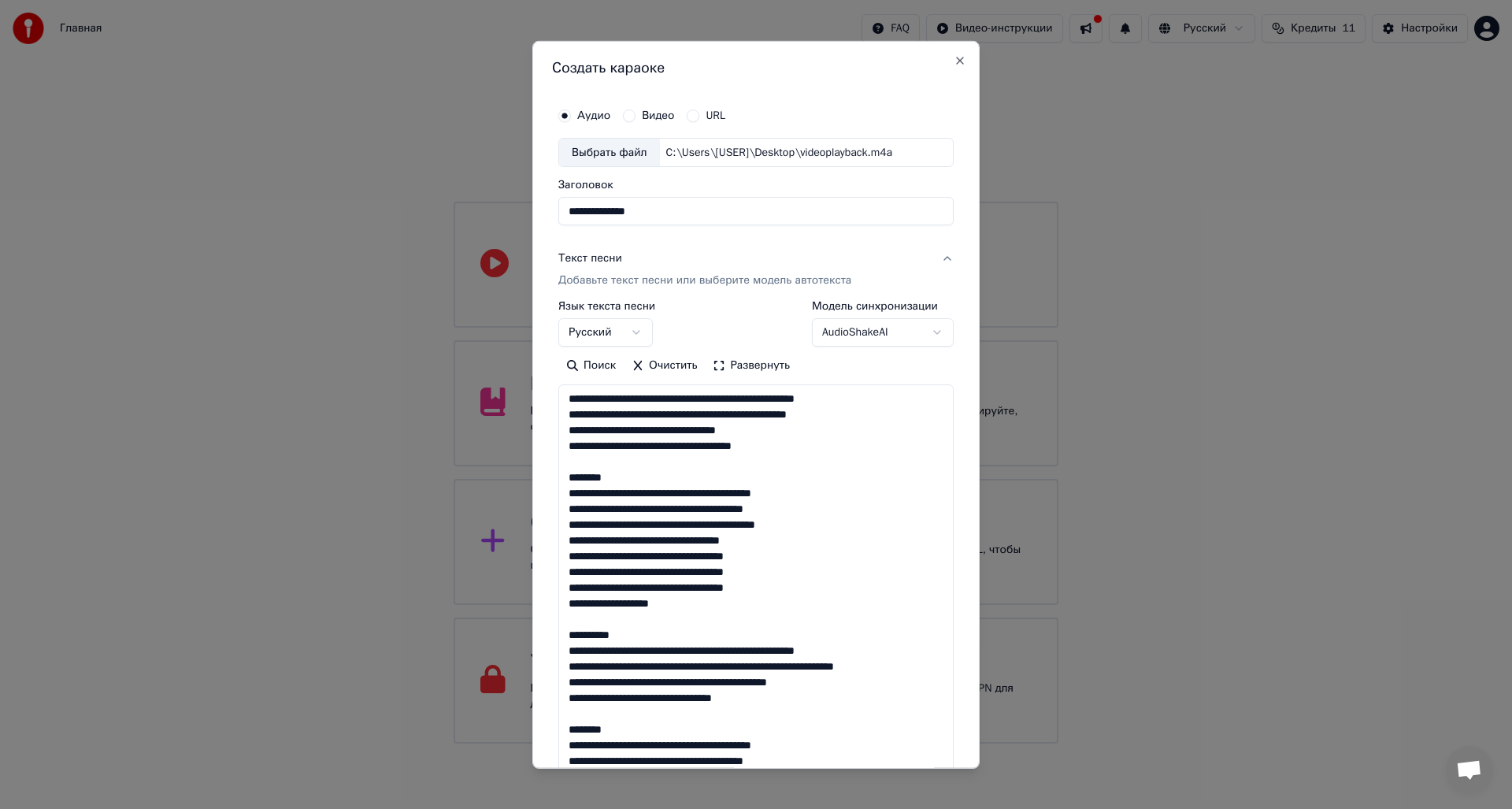 scroll, scrollTop: 760, scrollLeft: 0, axis: vertical 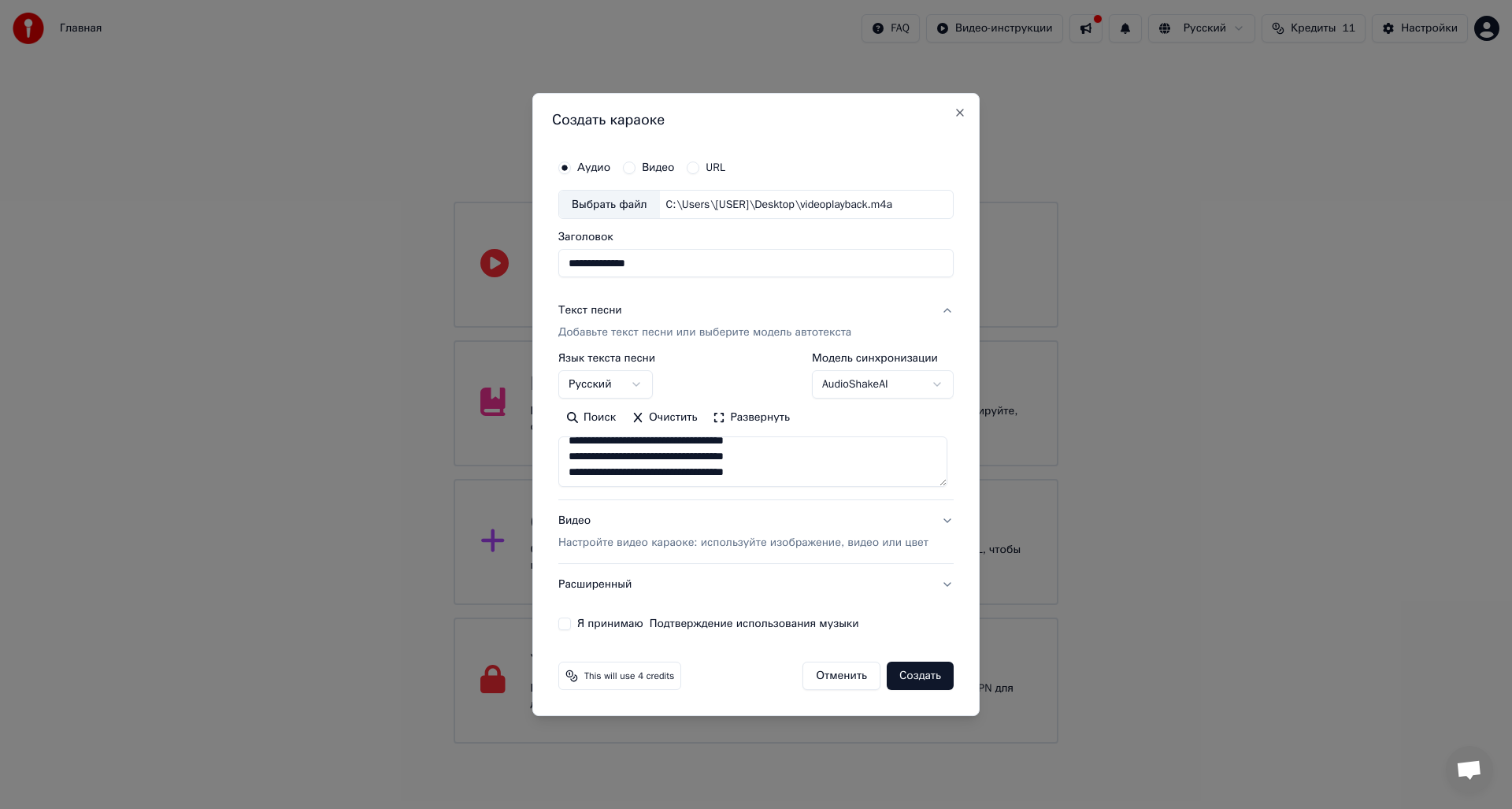 type on "**********" 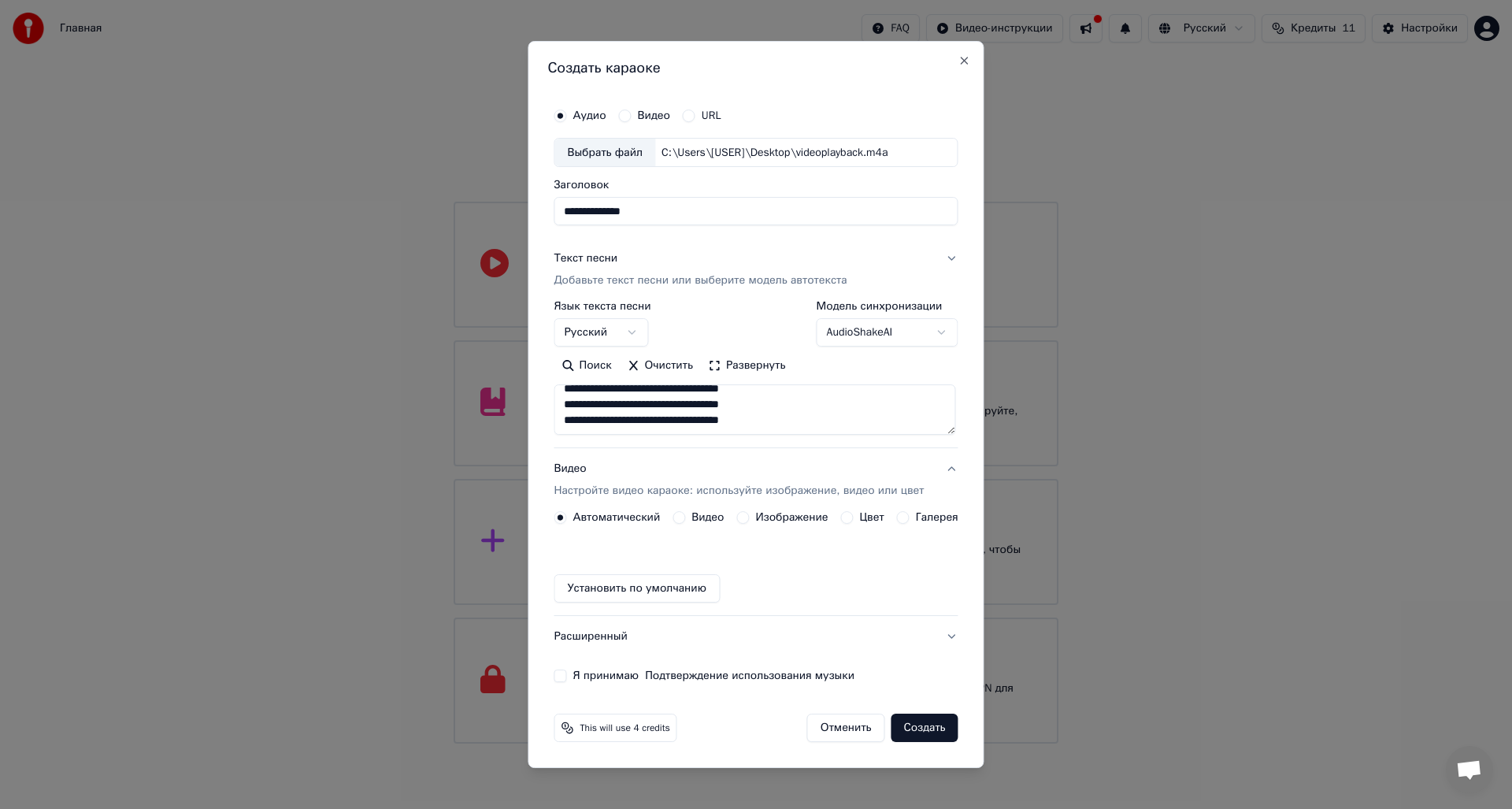 scroll, scrollTop: 751, scrollLeft: 0, axis: vertical 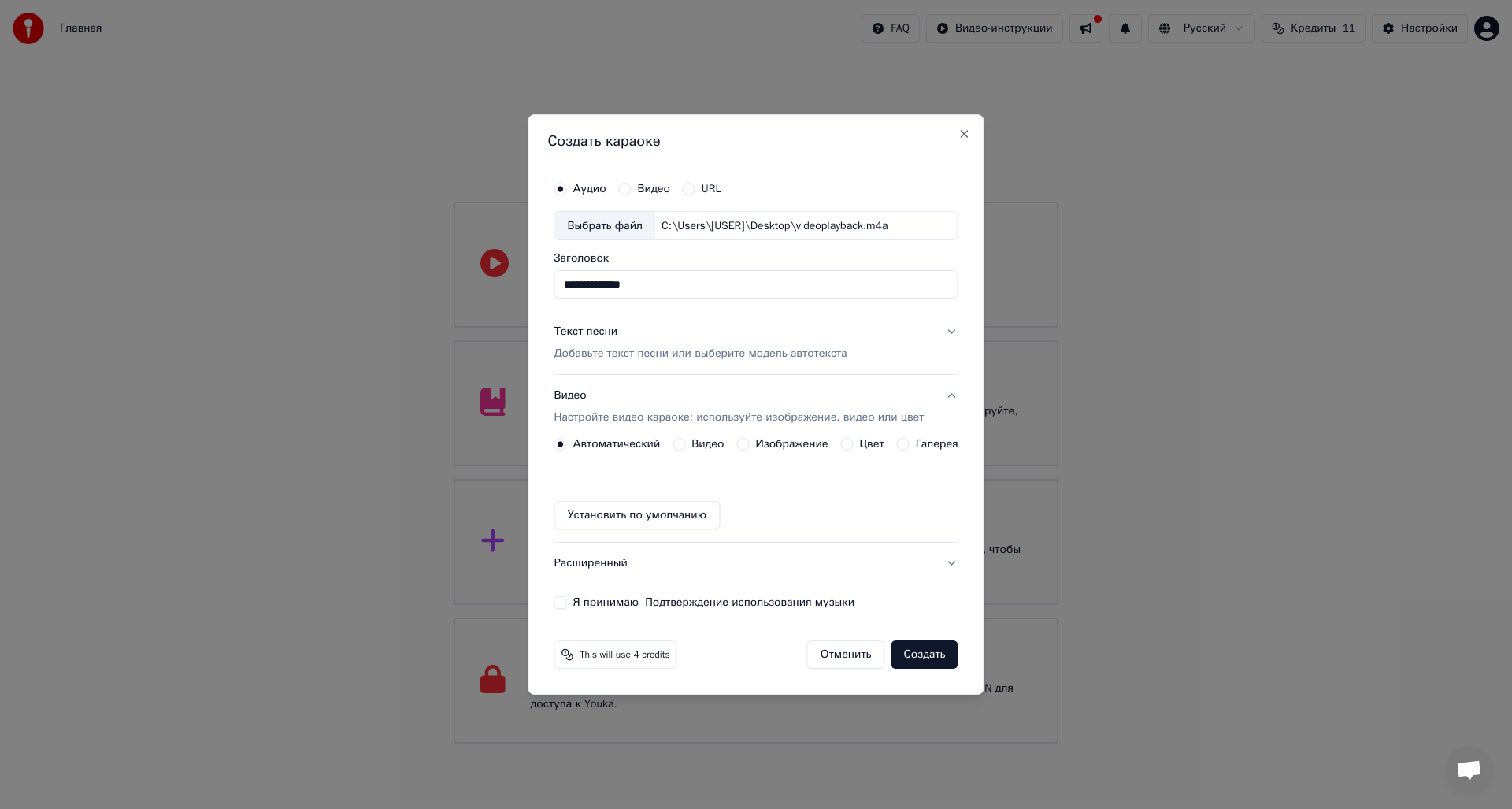 click on "Видео" at bounding box center (707, 444) 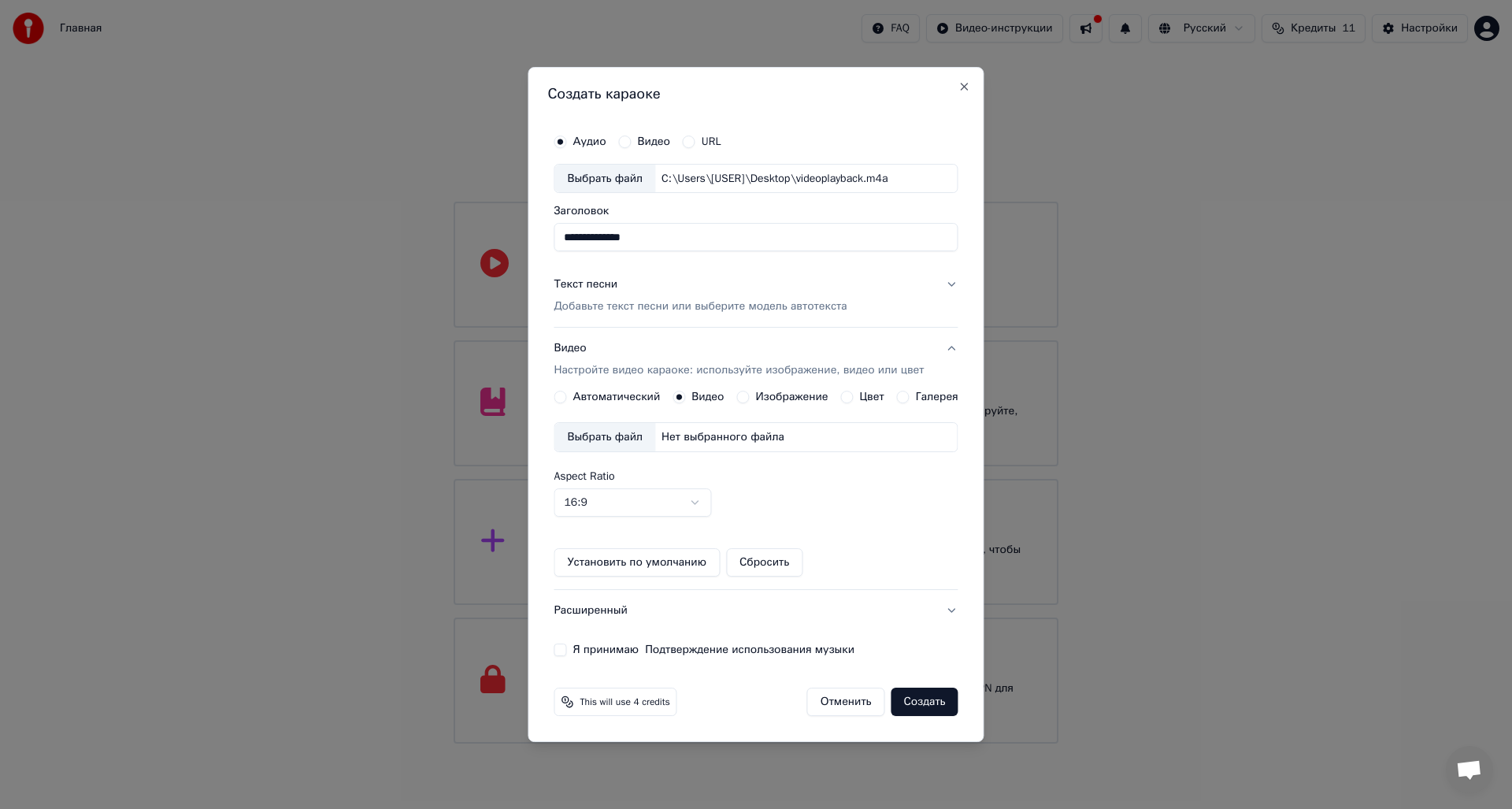 click on "Выбрать файл" at bounding box center (605, 437) 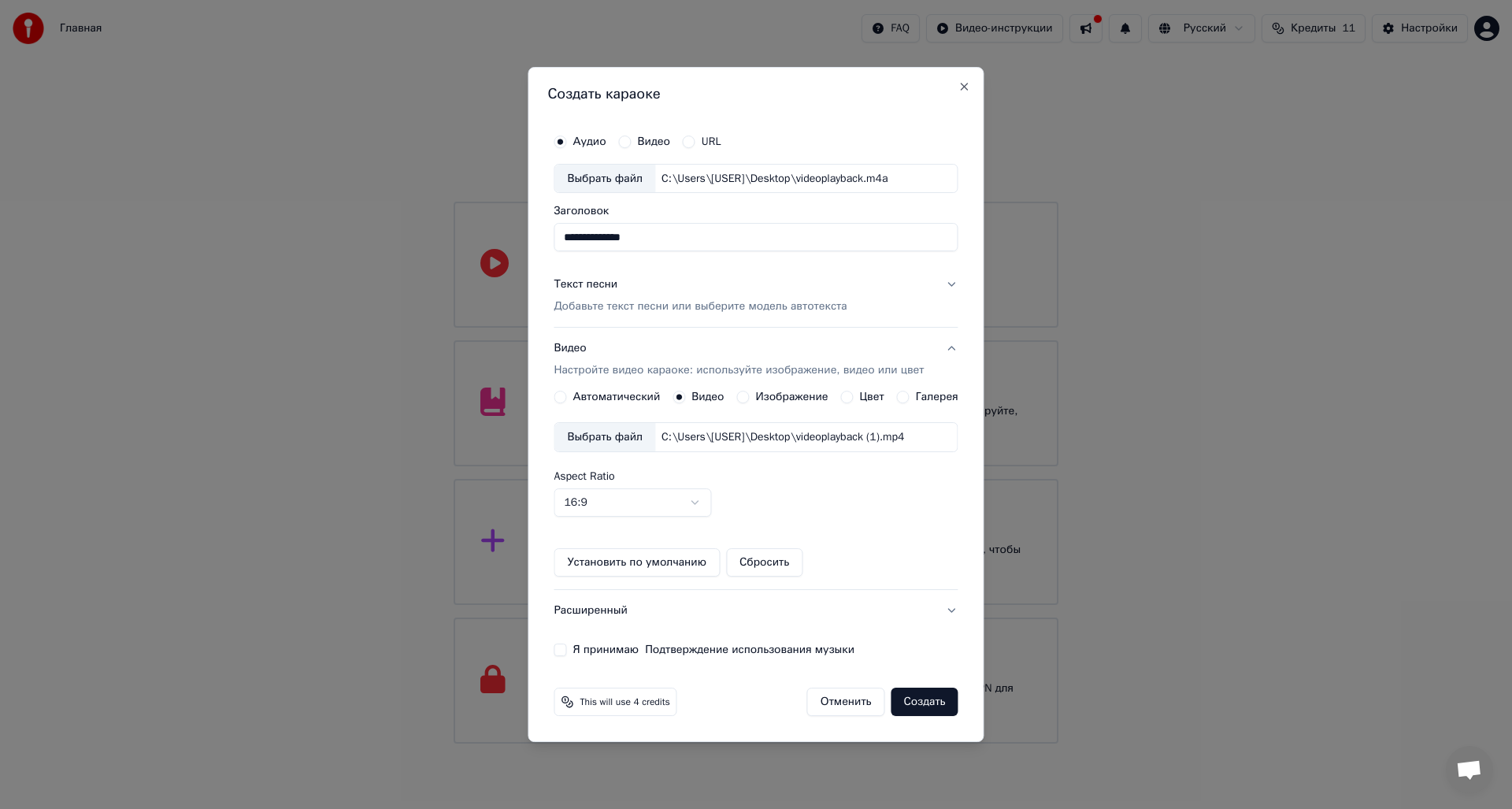 click on "Текст песни Добавьте текст песни или выберите модель автотекста" at bounding box center (700, 296) 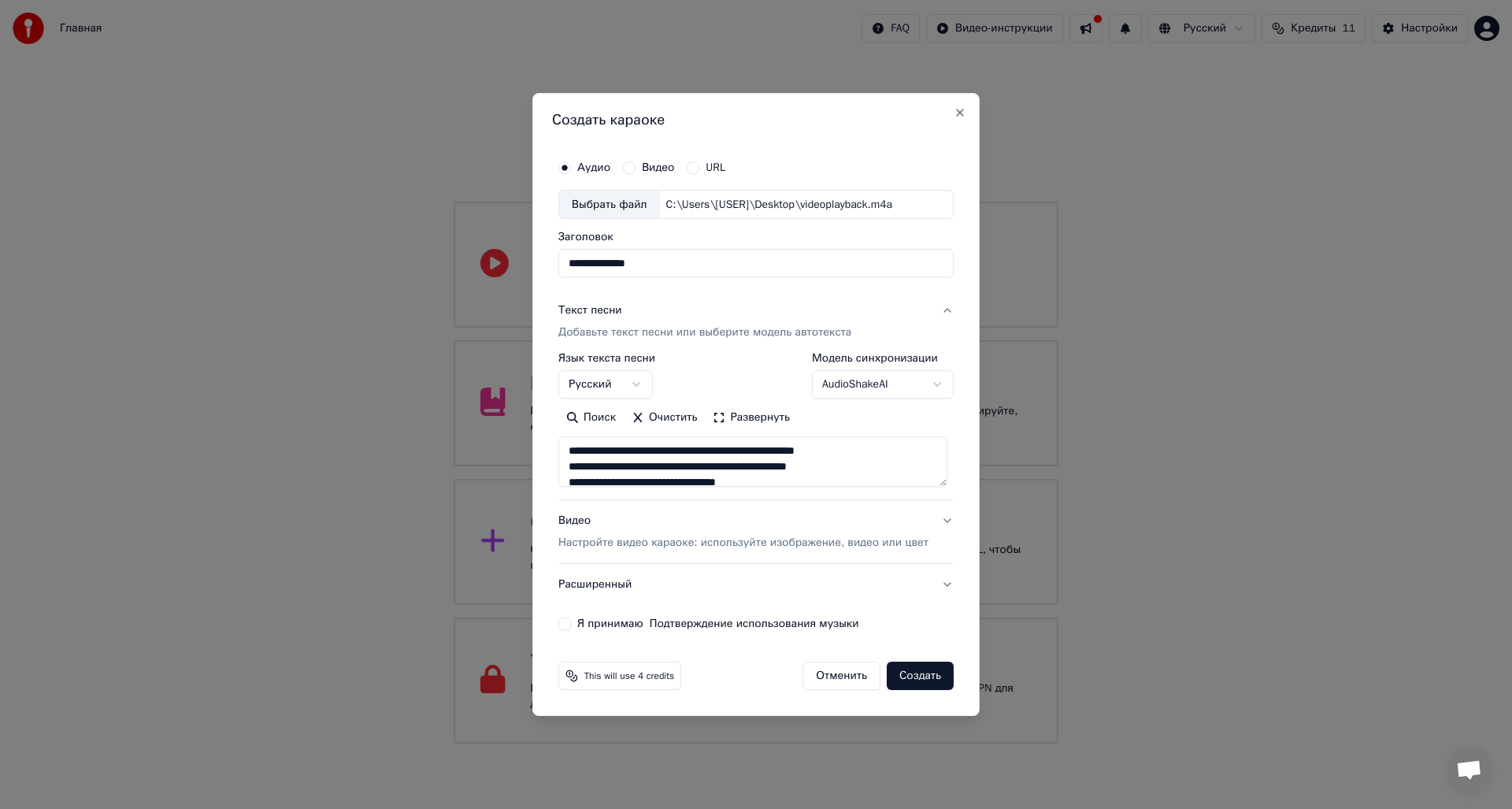 click on "Развернуть" at bounding box center [751, 418] 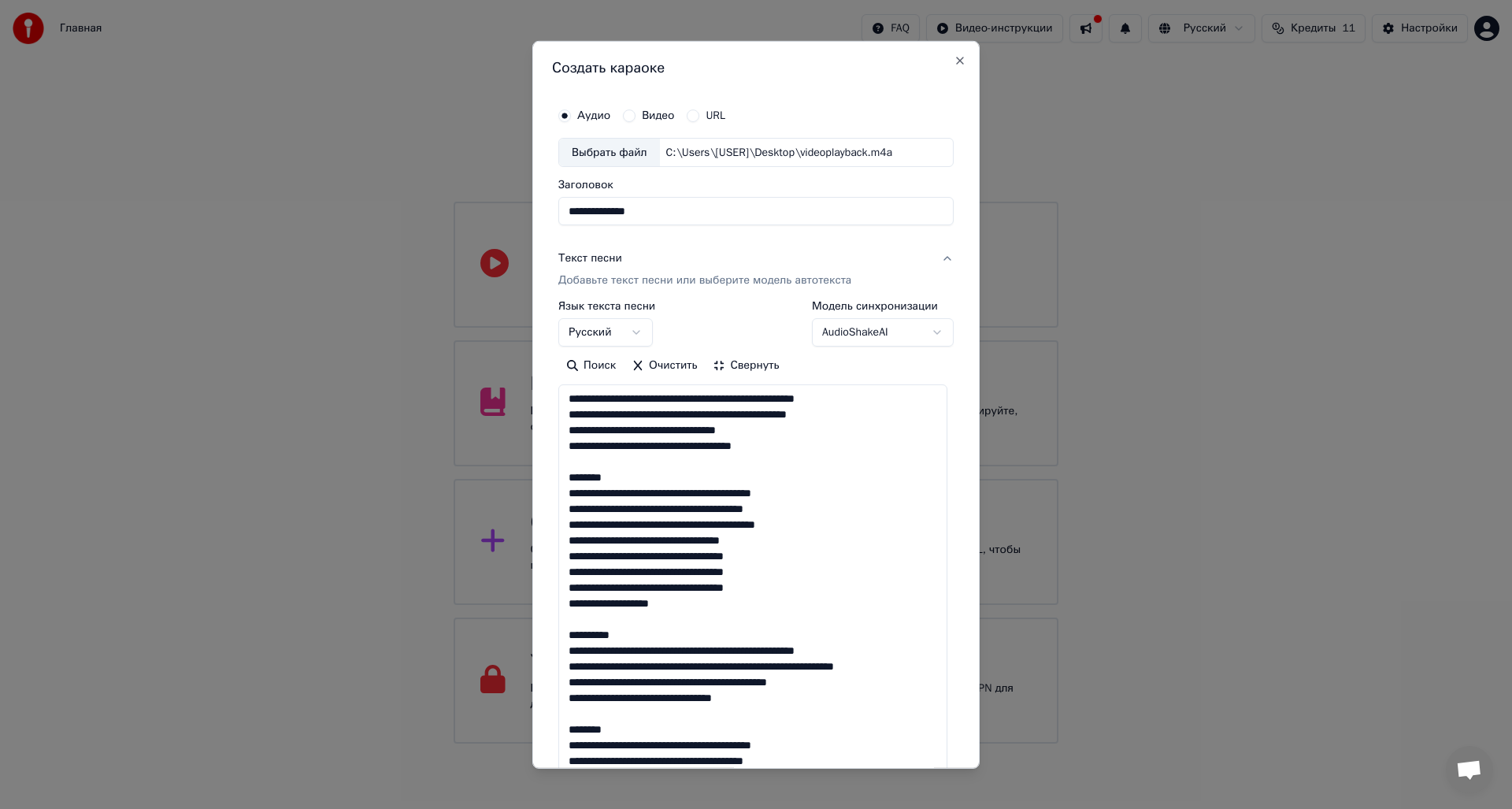 drag, startPoint x: 627, startPoint y: 477, endPoint x: 552, endPoint y: 485, distance: 75.42546 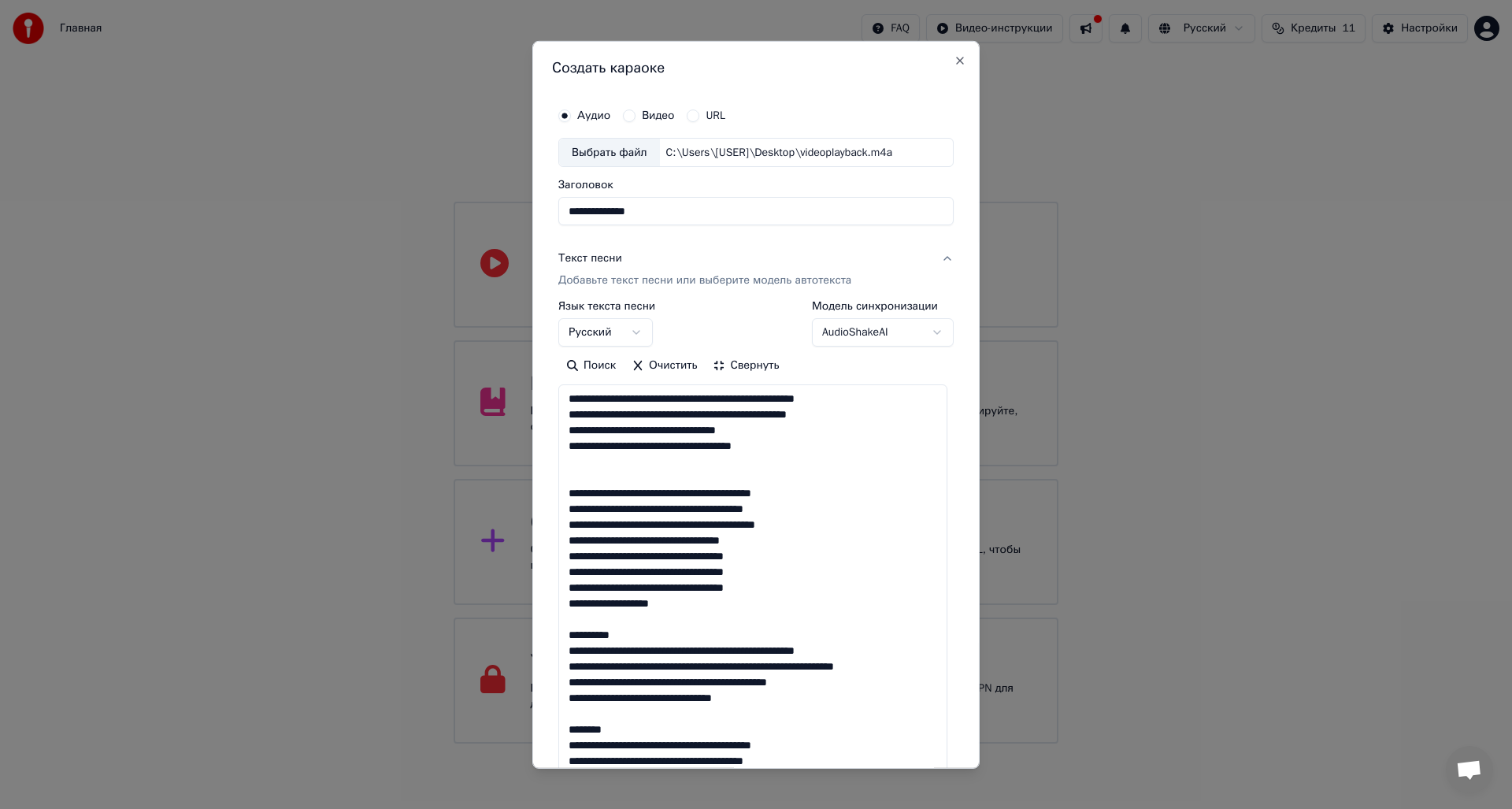 drag, startPoint x: 628, startPoint y: 633, endPoint x: 550, endPoint y: 639, distance: 78.23043 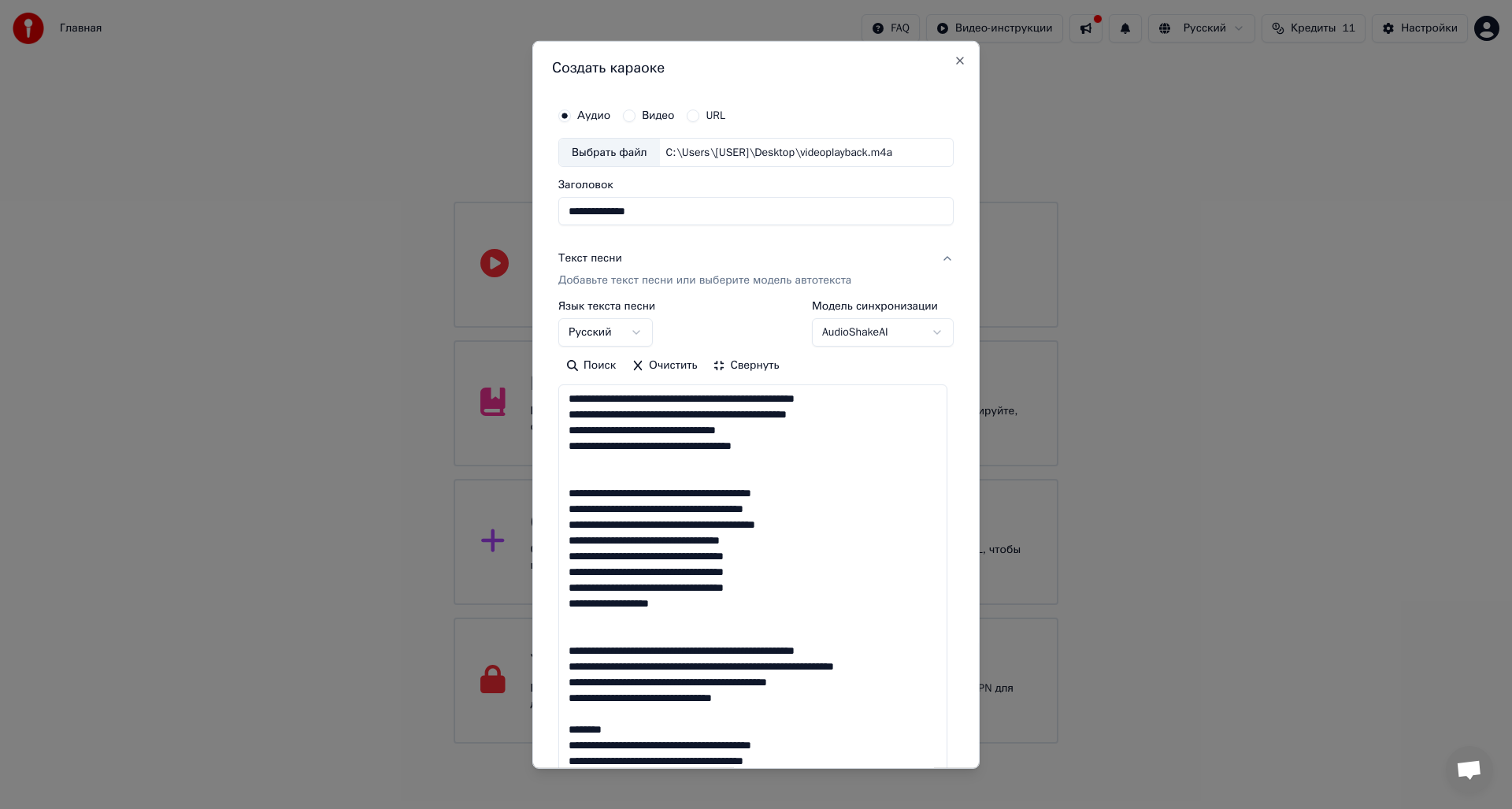 scroll, scrollTop: 2, scrollLeft: 0, axis: vertical 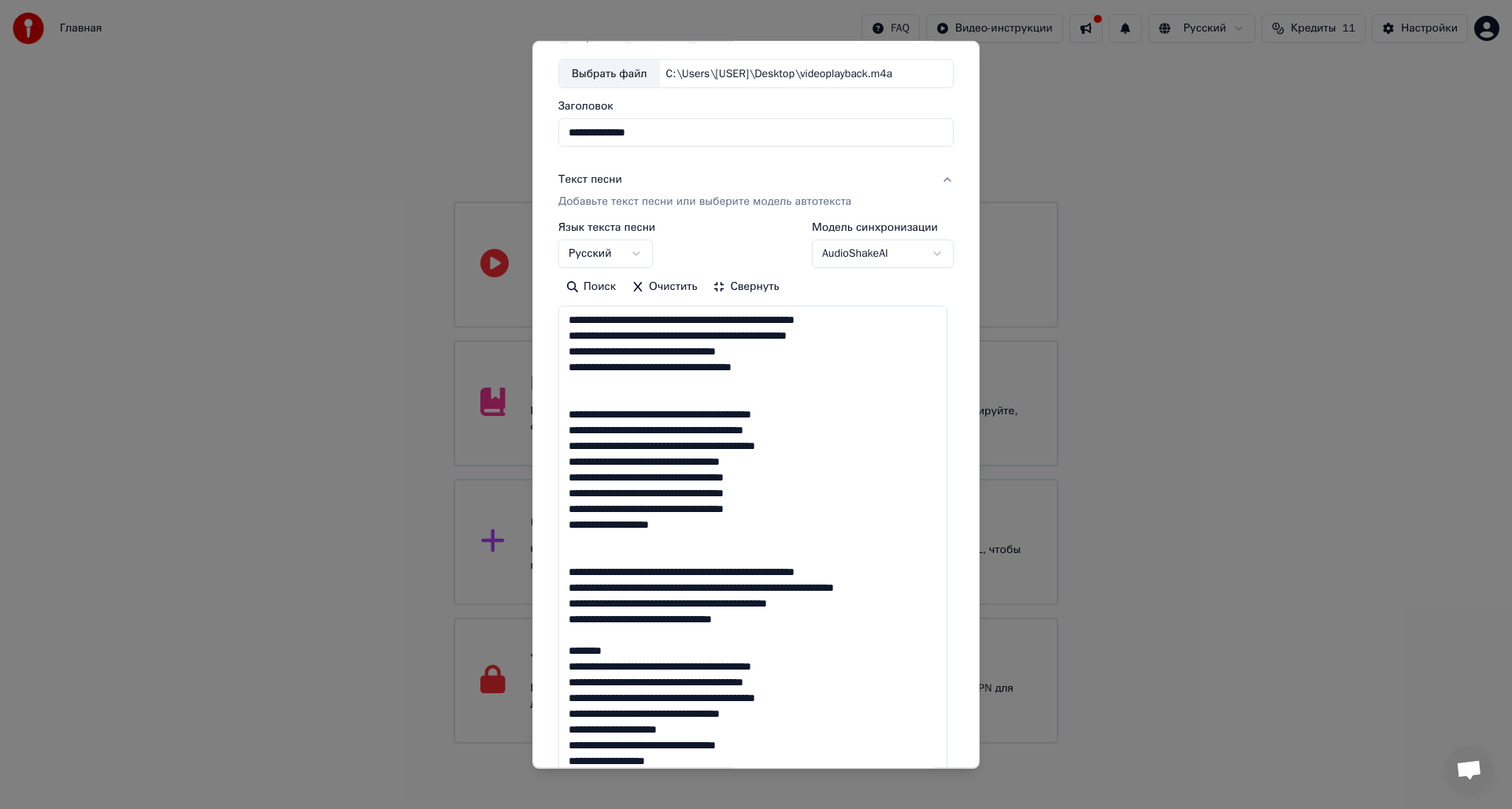 drag, startPoint x: 621, startPoint y: 665, endPoint x: 544, endPoint y: 657, distance: 77.4145 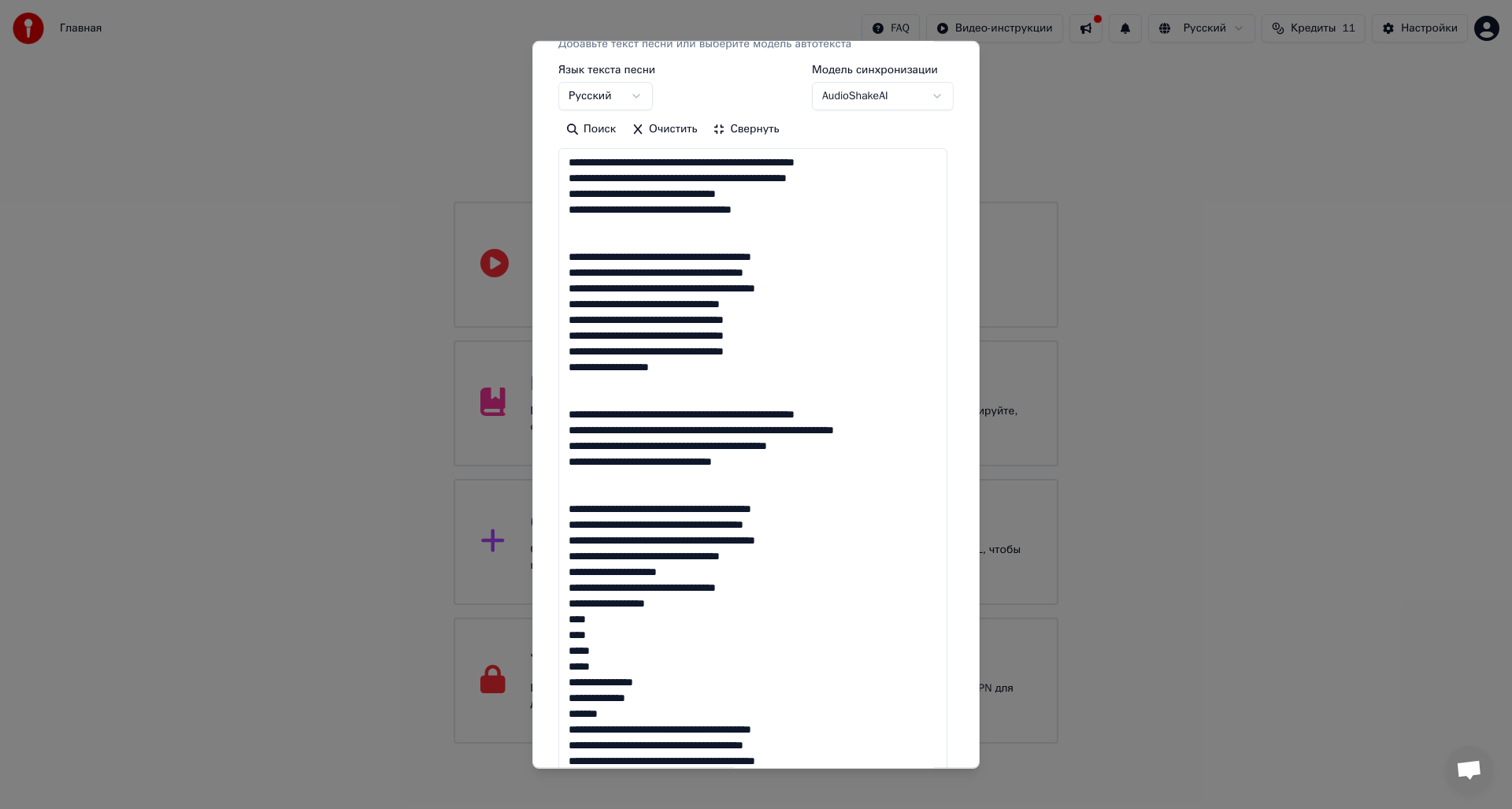scroll, scrollTop: 315, scrollLeft: 0, axis: vertical 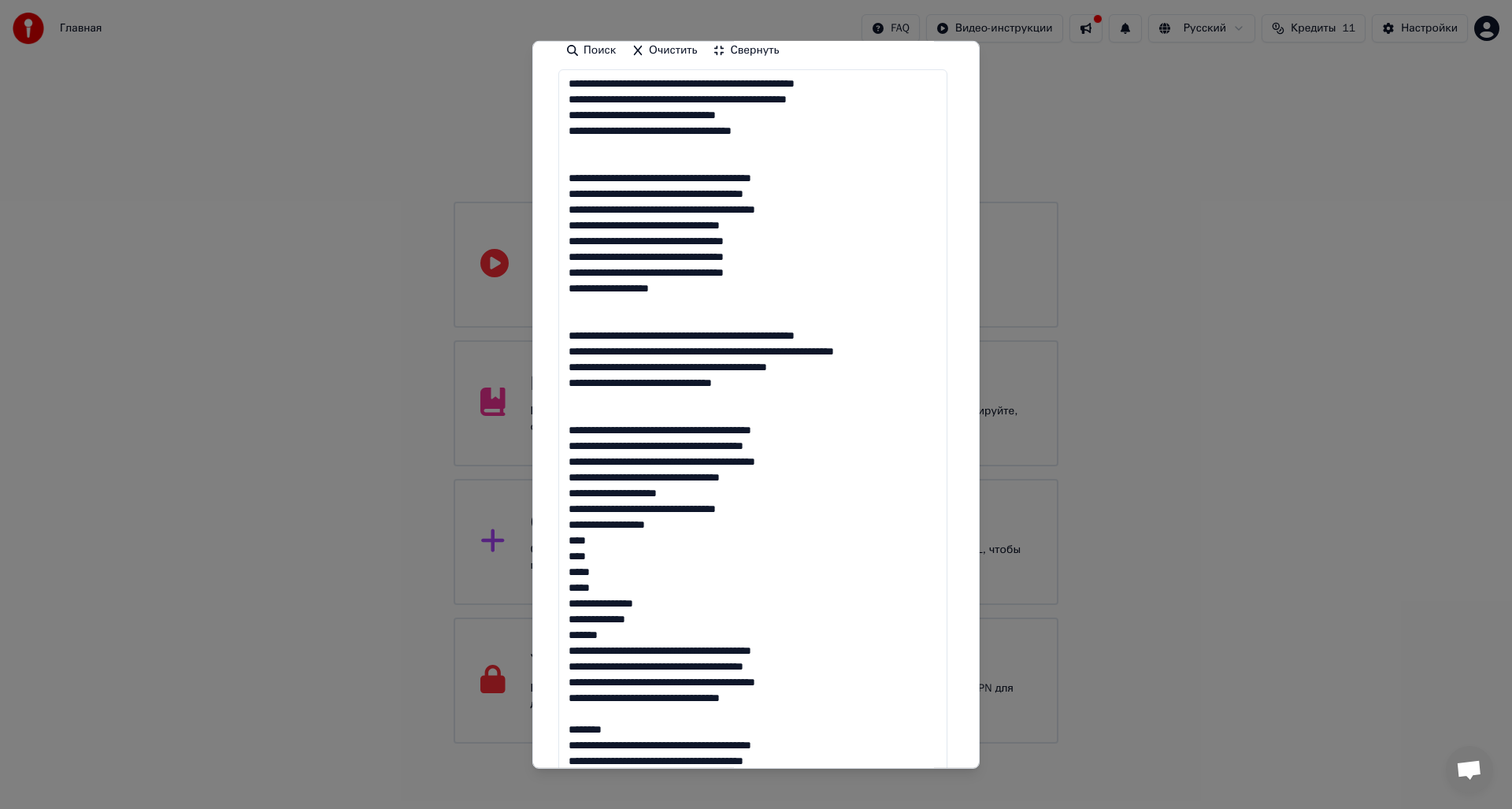 drag, startPoint x: 567, startPoint y: 506, endPoint x: 648, endPoint y: 649, distance: 164.34719 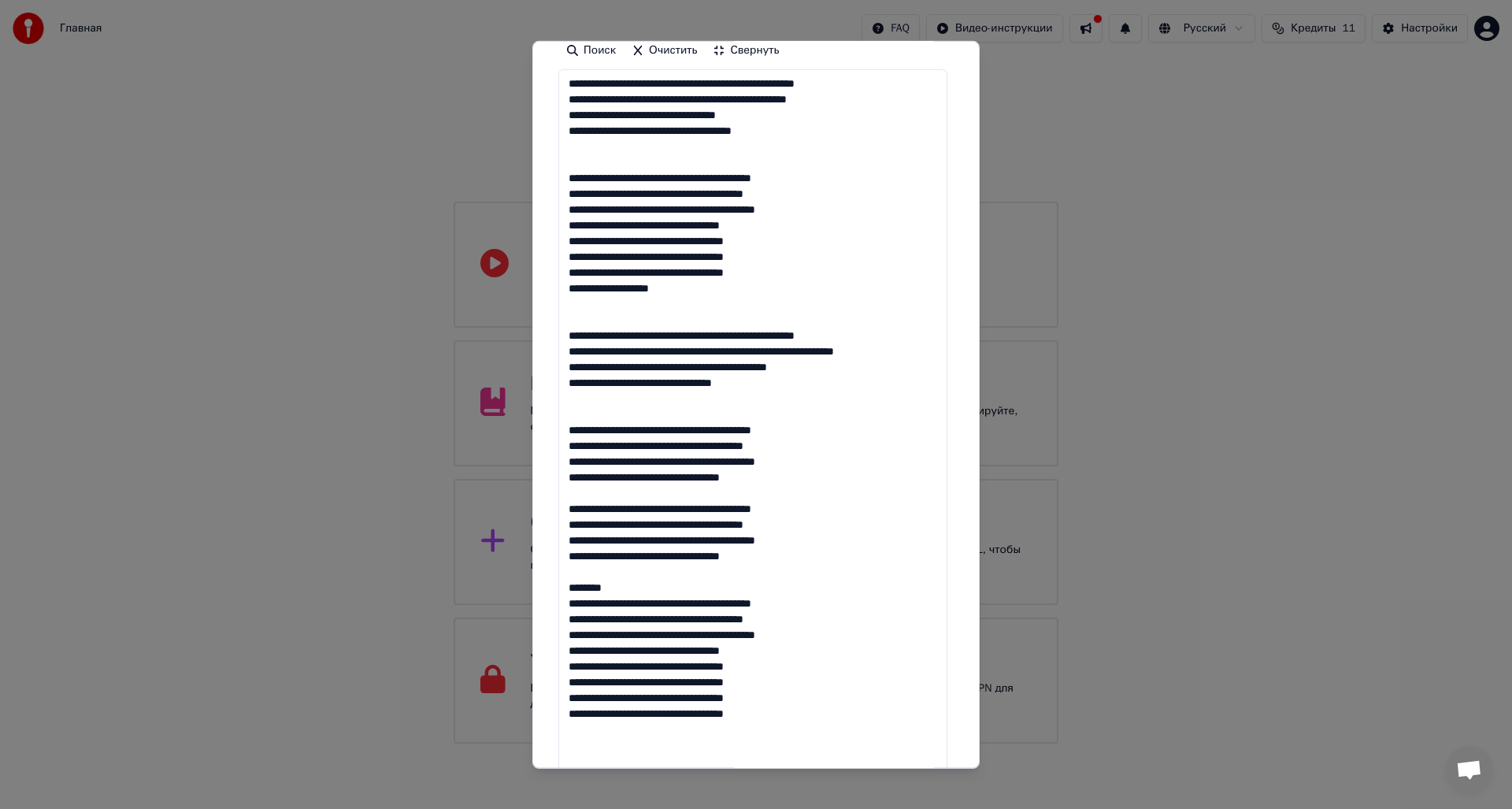 scroll, scrollTop: 0, scrollLeft: 0, axis: both 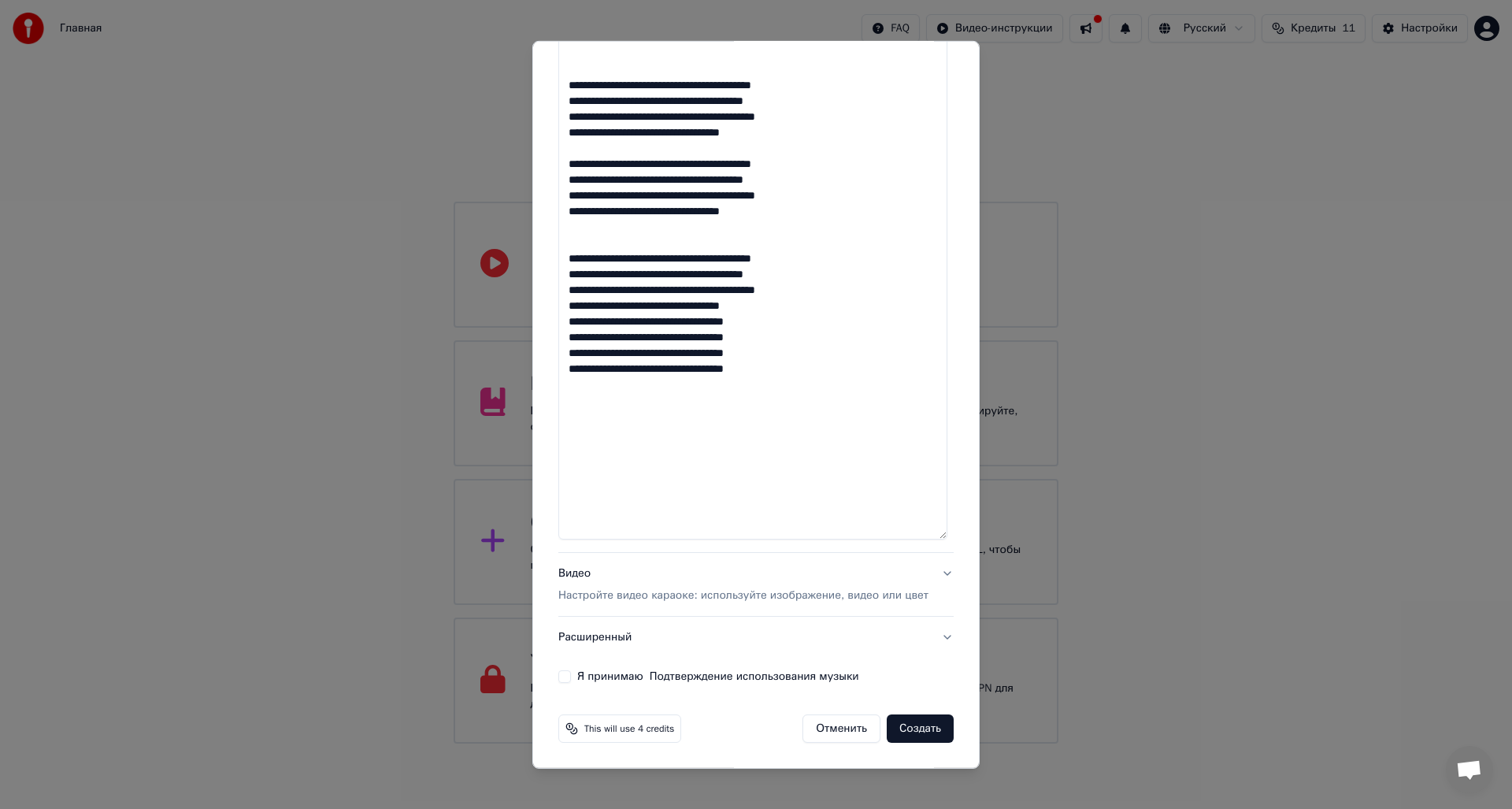 type on "**********" 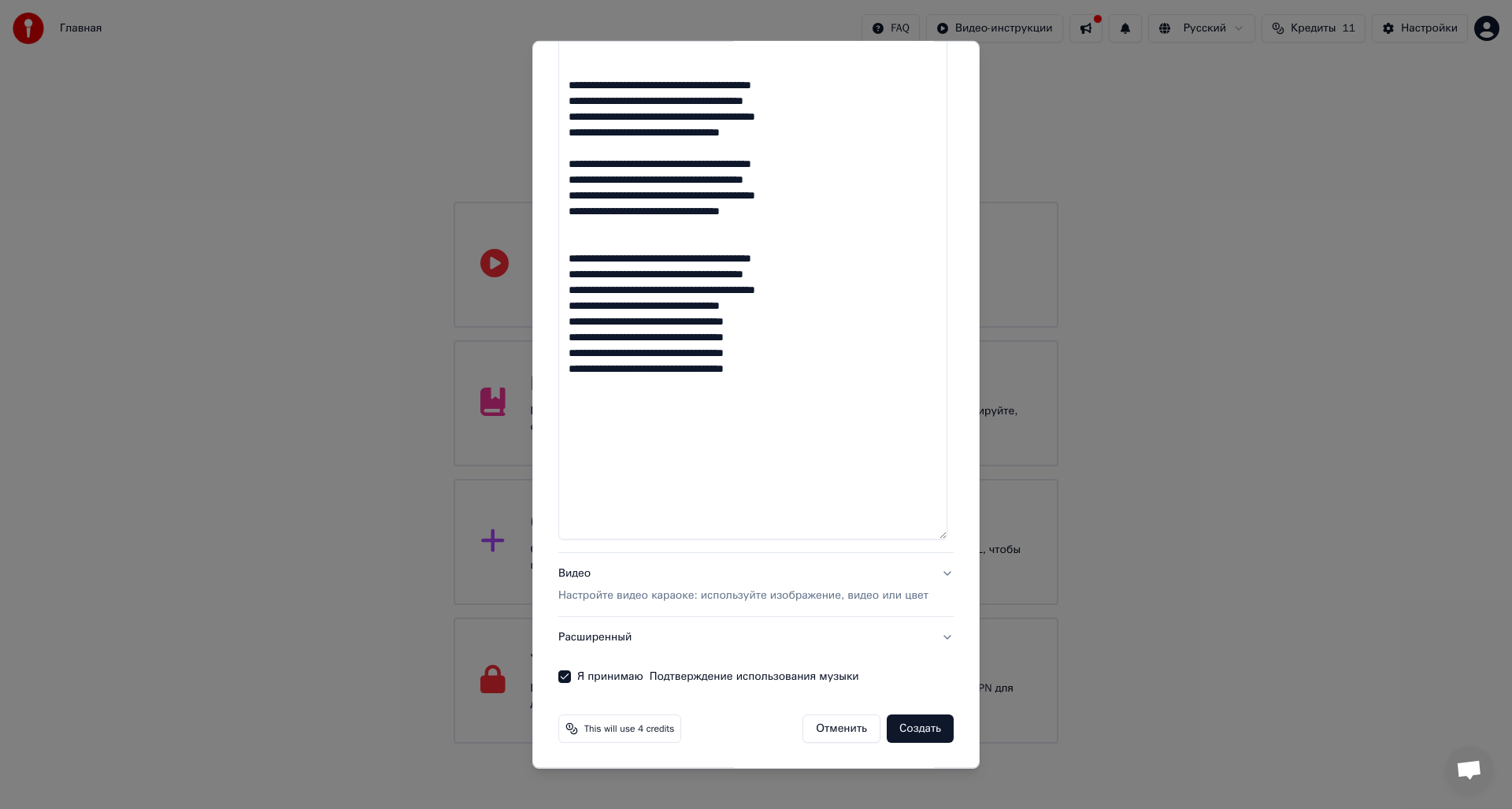 click on "Создать" at bounding box center [920, 729] 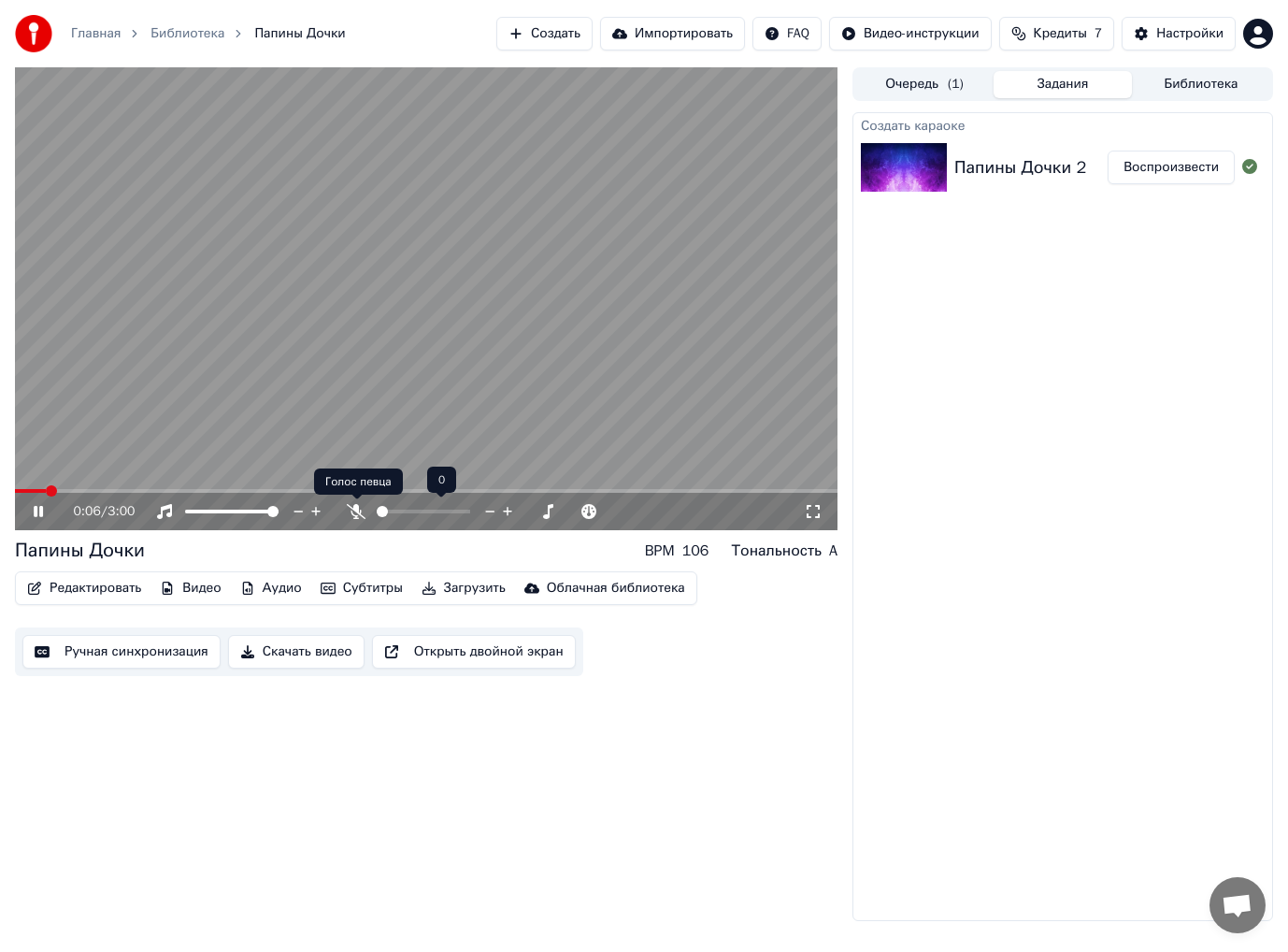 click 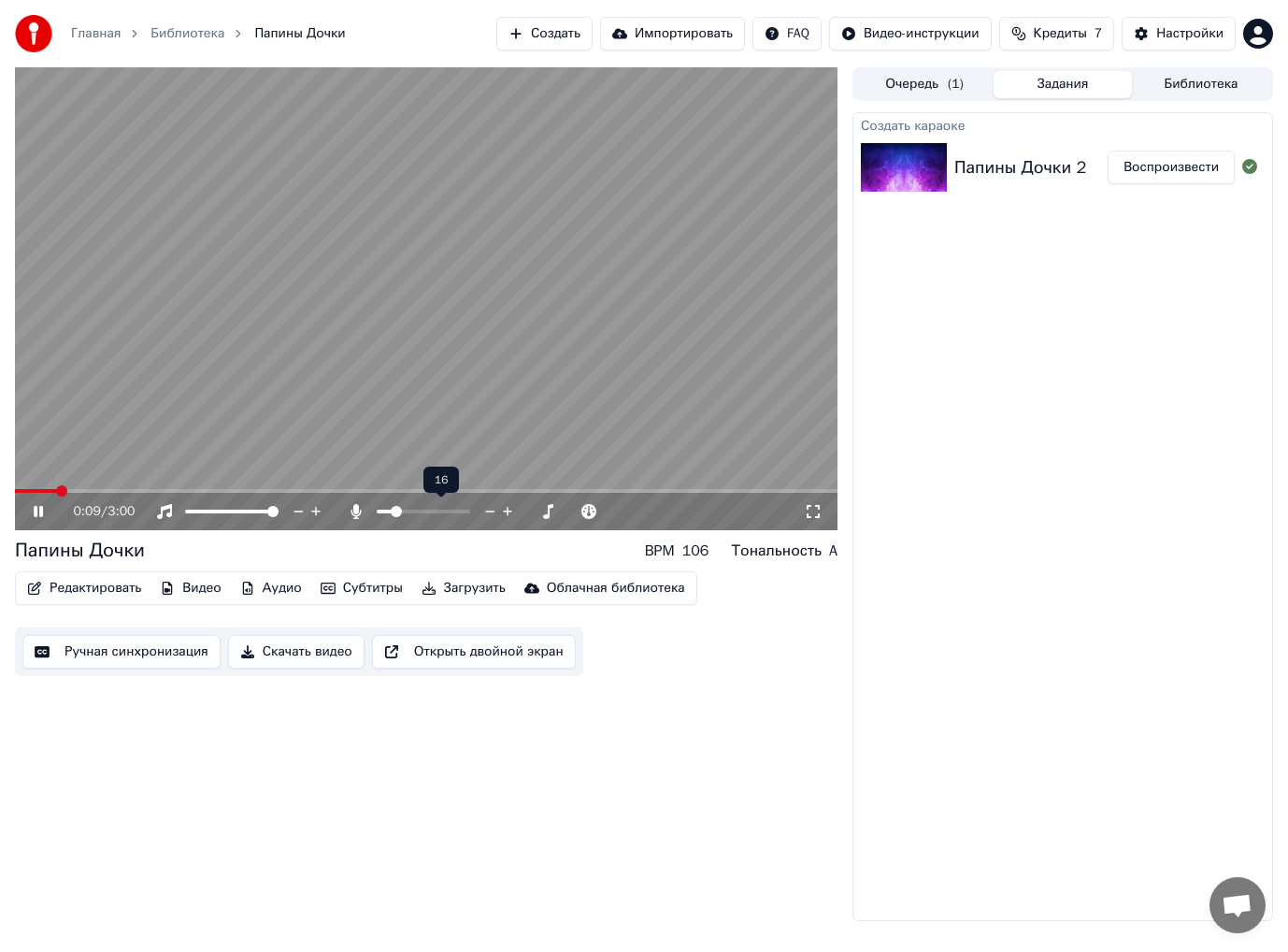 click at bounding box center (396, 512) 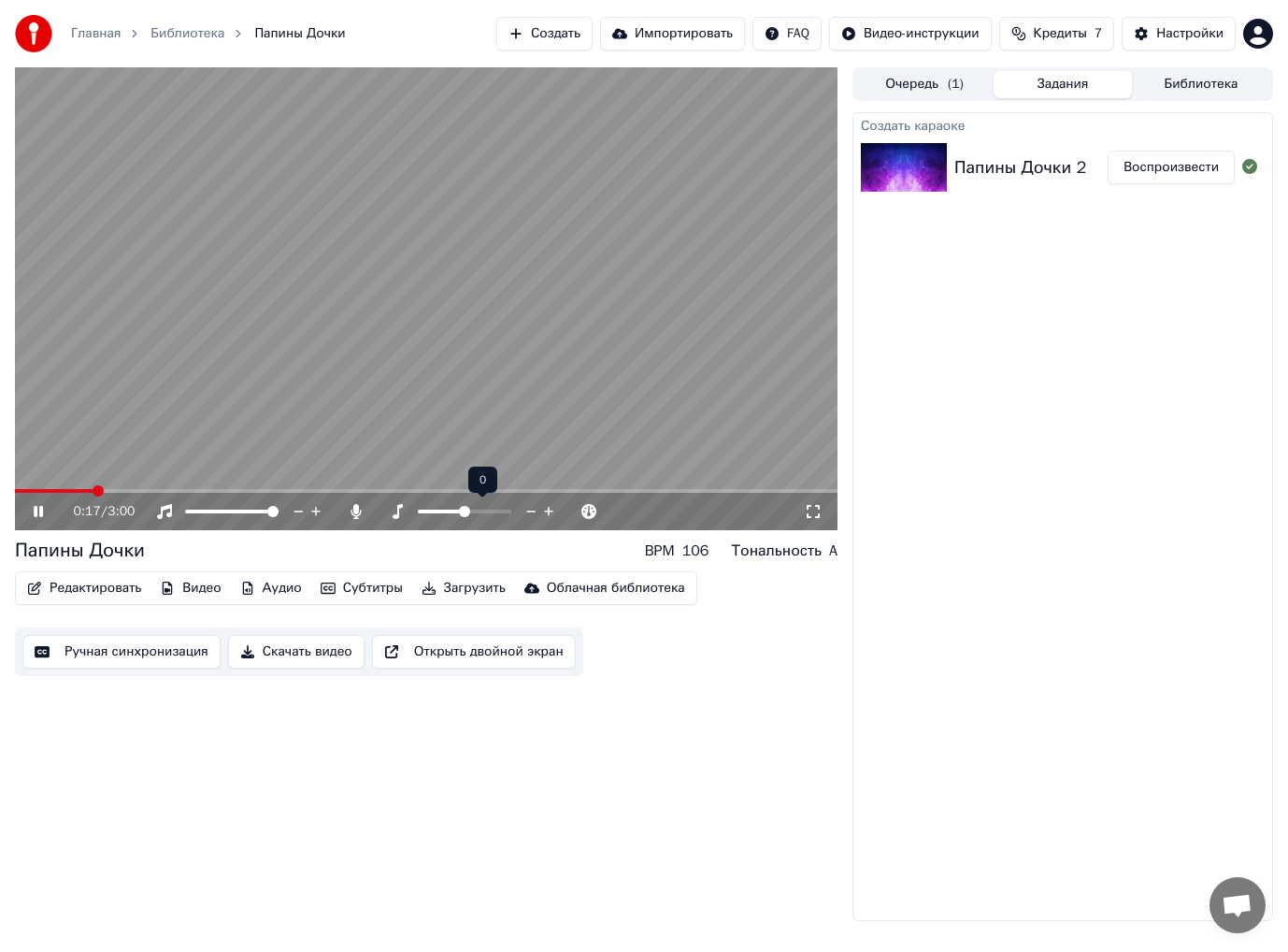 click at bounding box center (465, 512) 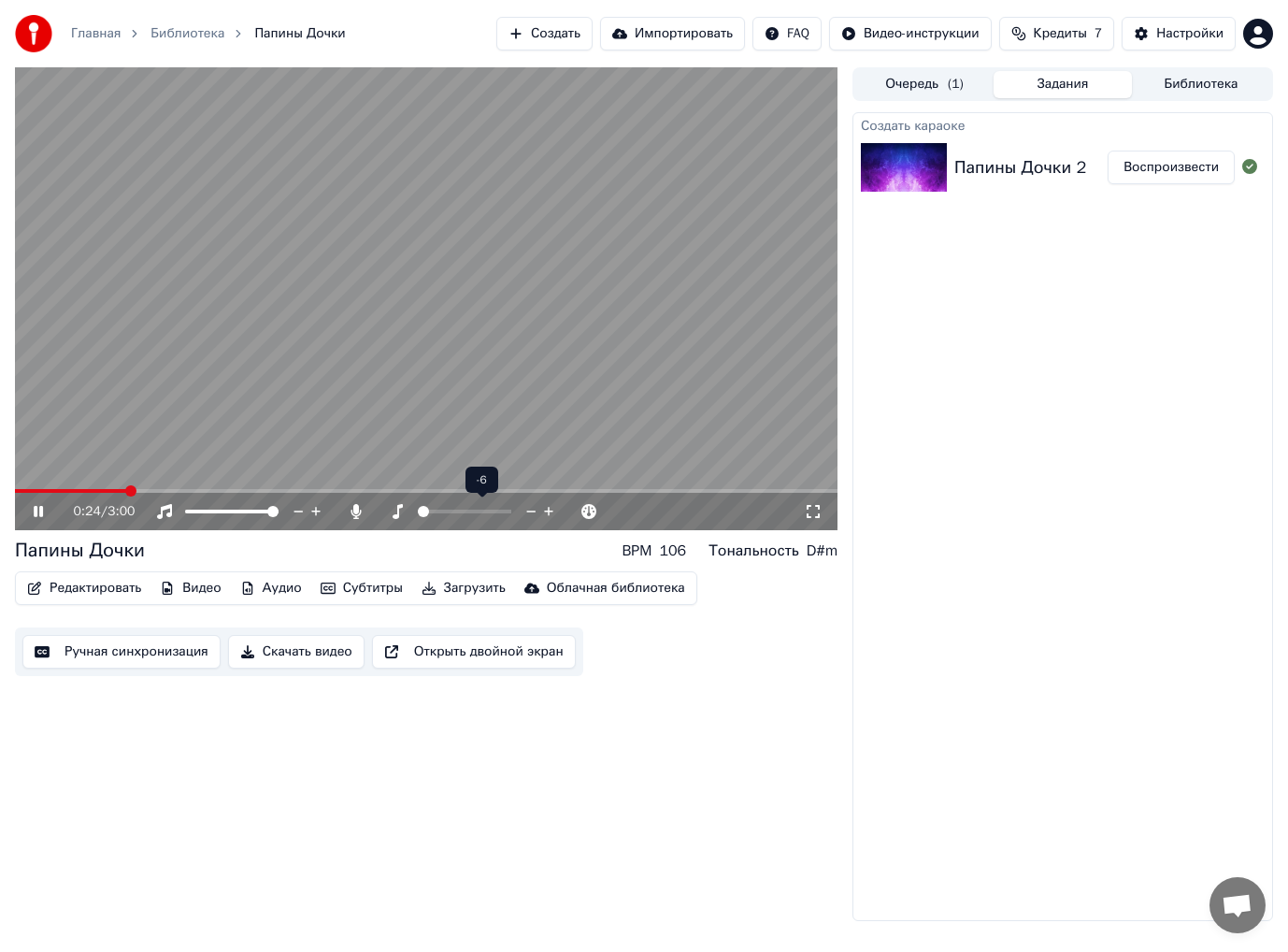 click at bounding box center [423, 512] 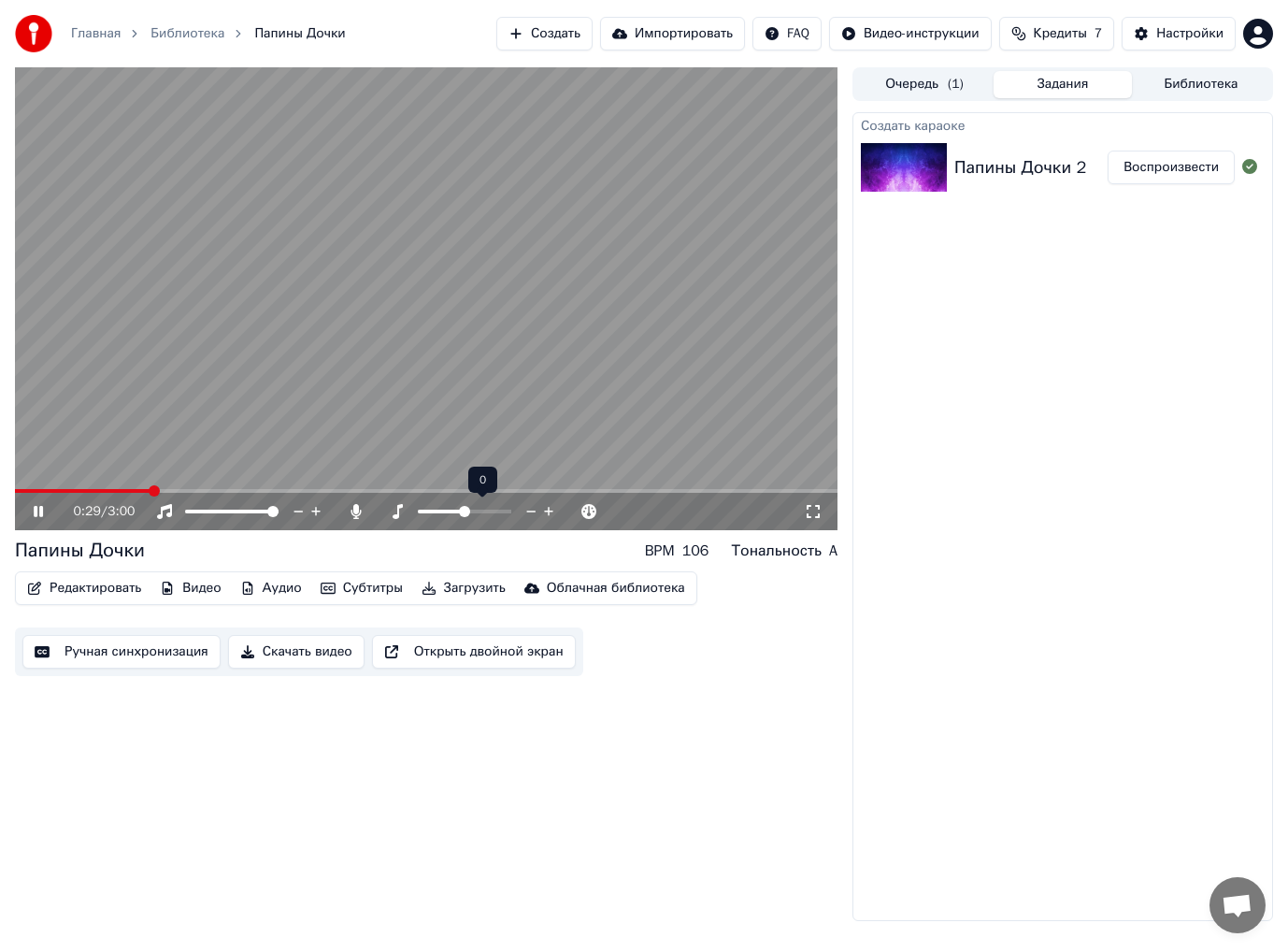 click at bounding box center (465, 512) 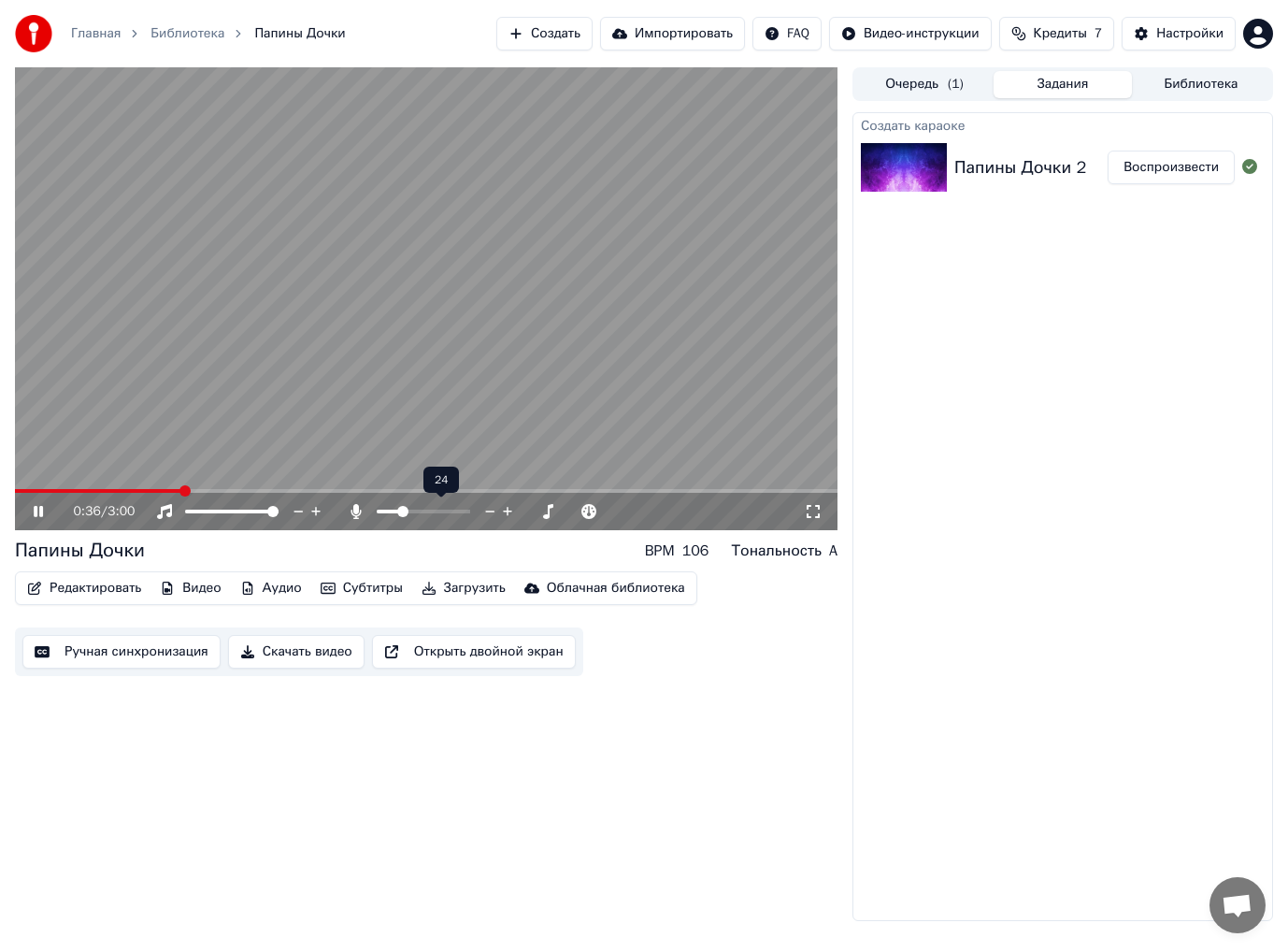 click at bounding box center [403, 512] 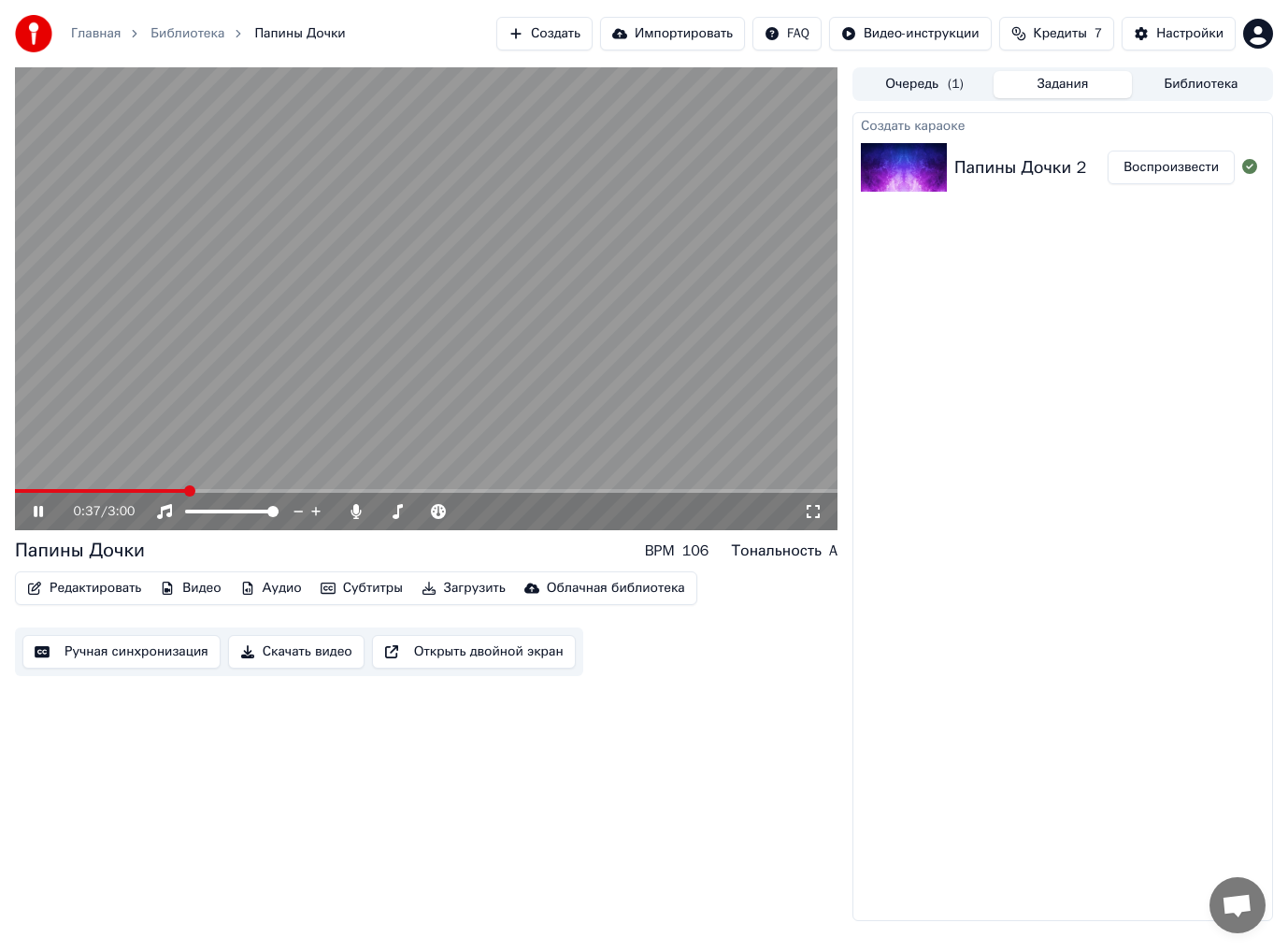 click on "Скачать видео" at bounding box center (296, 652) 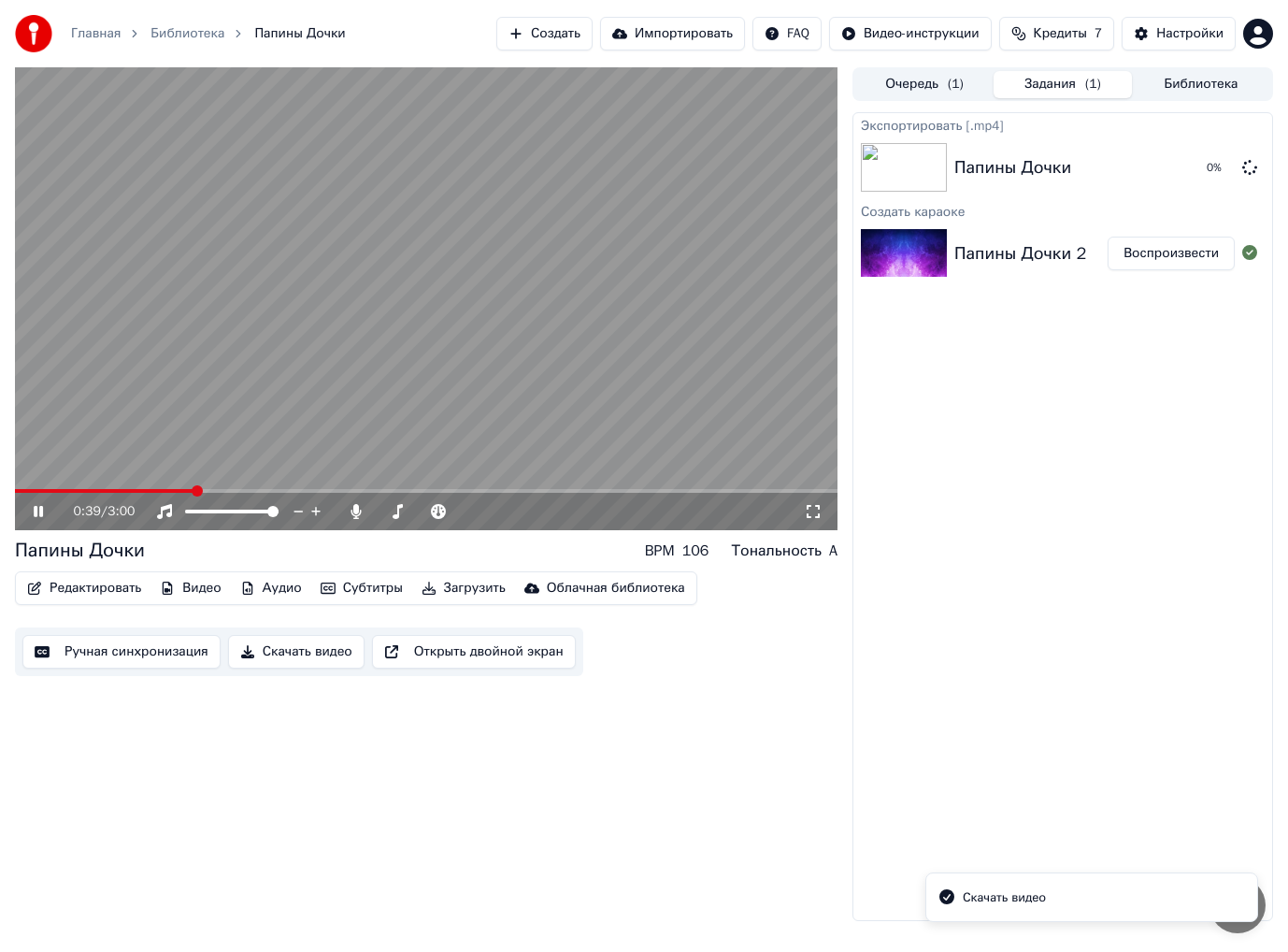 click at bounding box center [426, 298] 